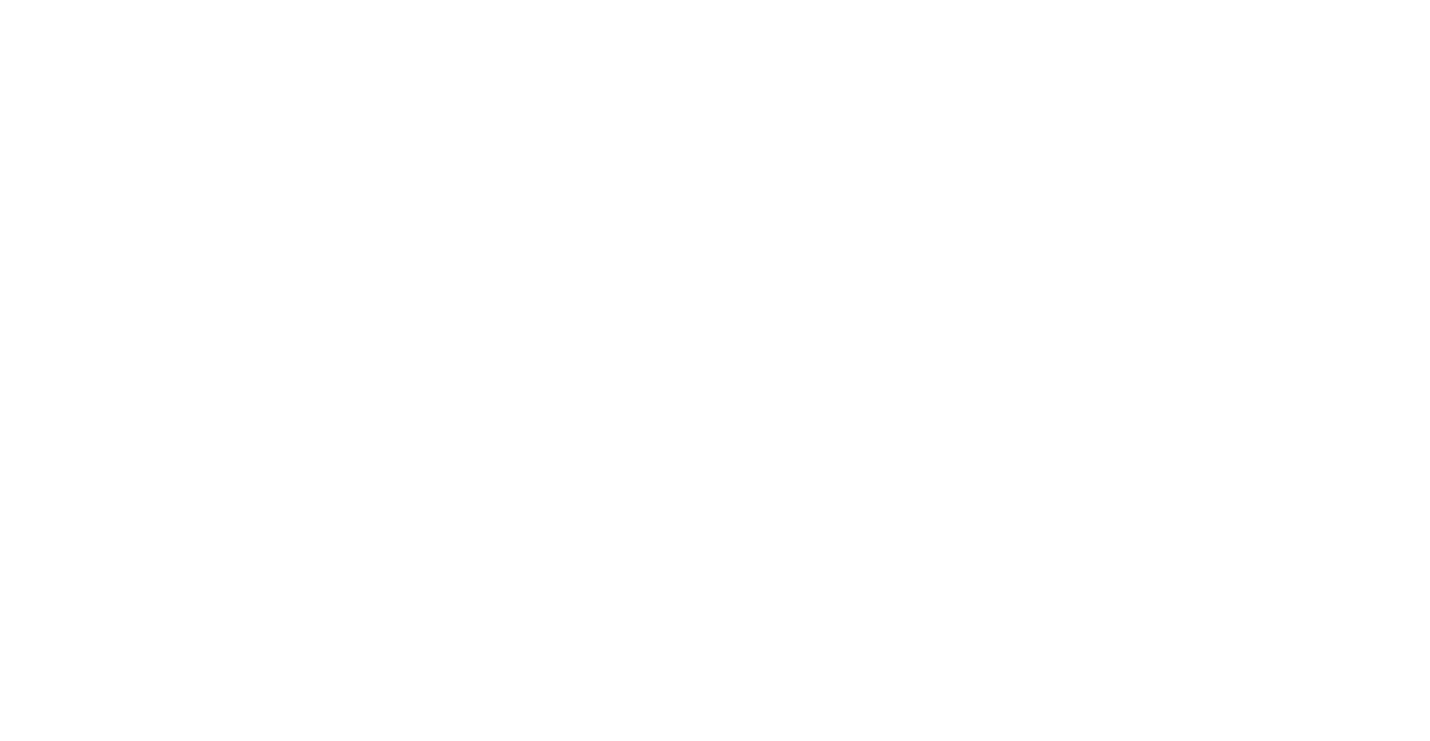 scroll, scrollTop: 0, scrollLeft: 0, axis: both 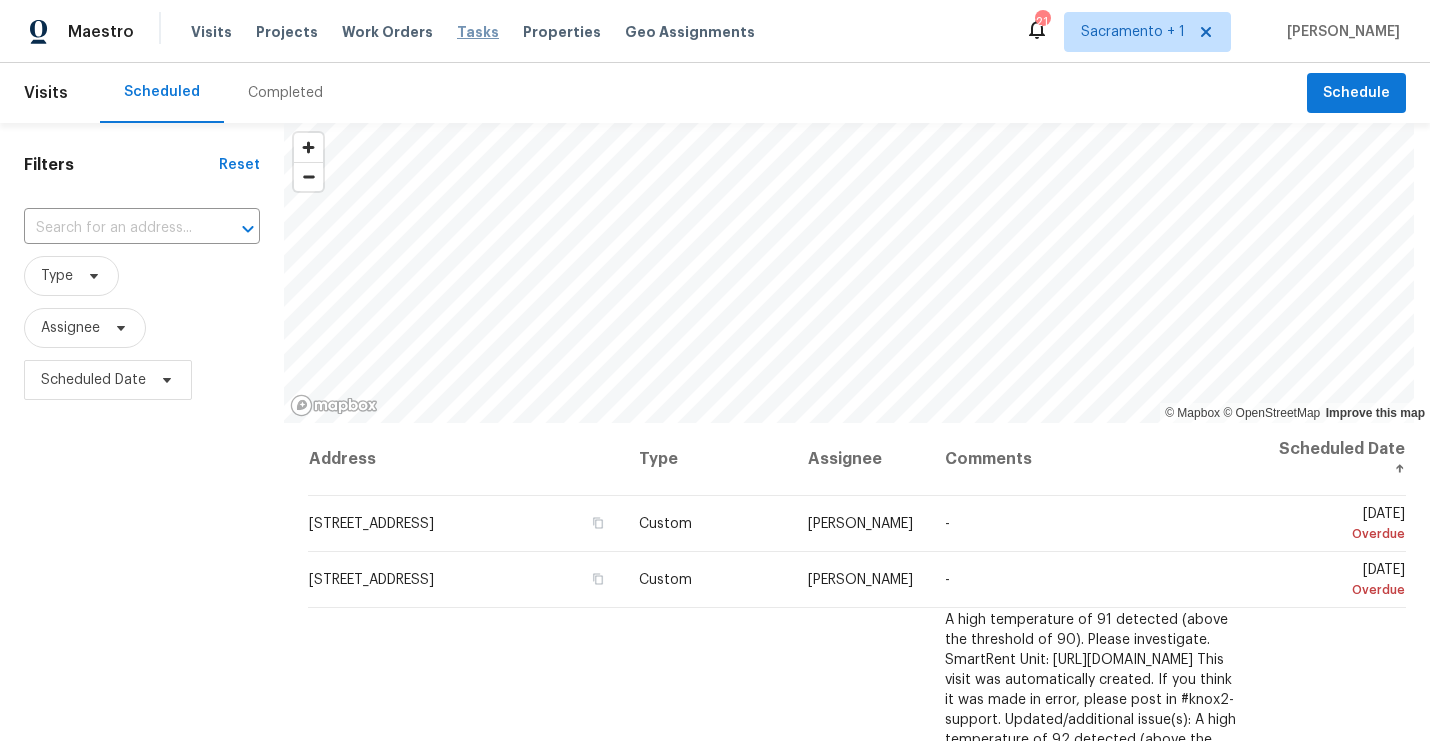 click on "Tasks" at bounding box center [478, 32] 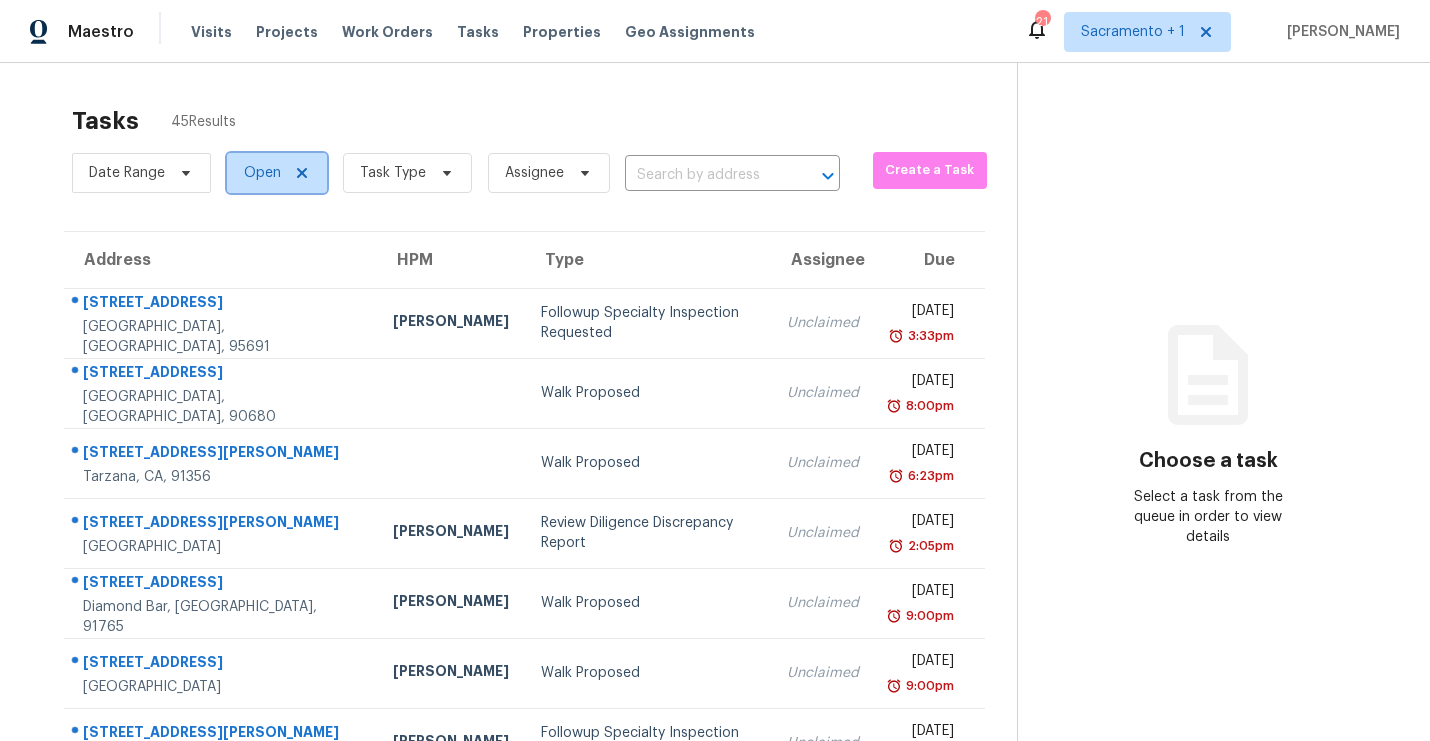 click on "Open" at bounding box center (262, 173) 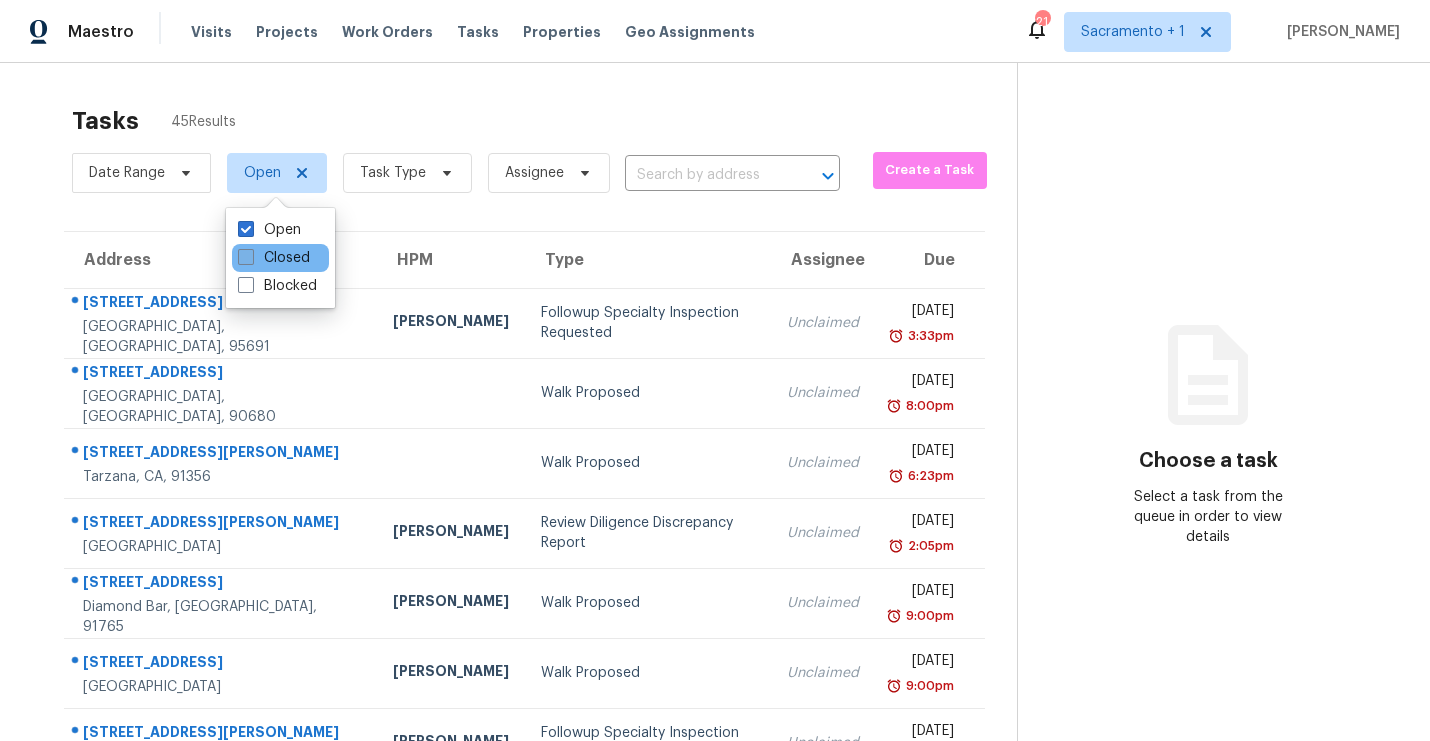 click at bounding box center [246, 257] 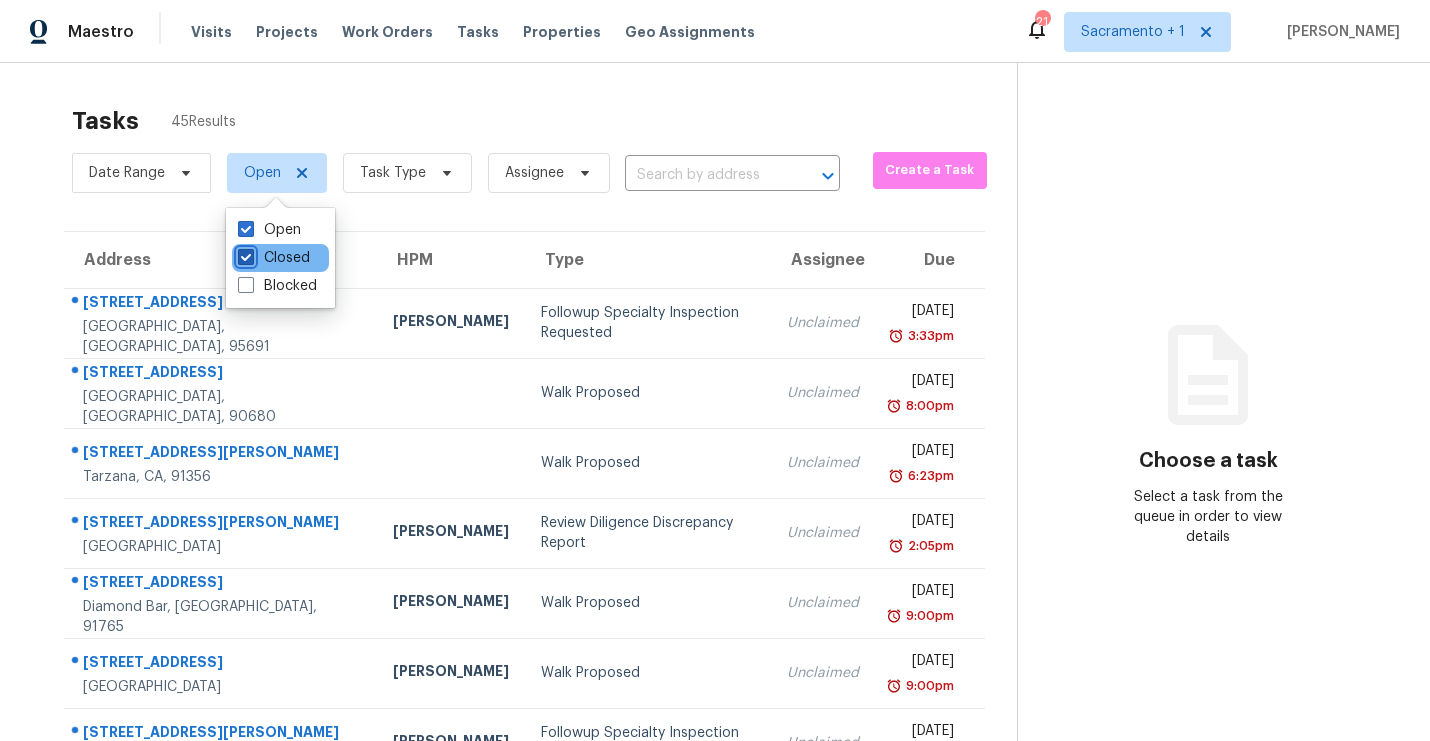 checkbox on "true" 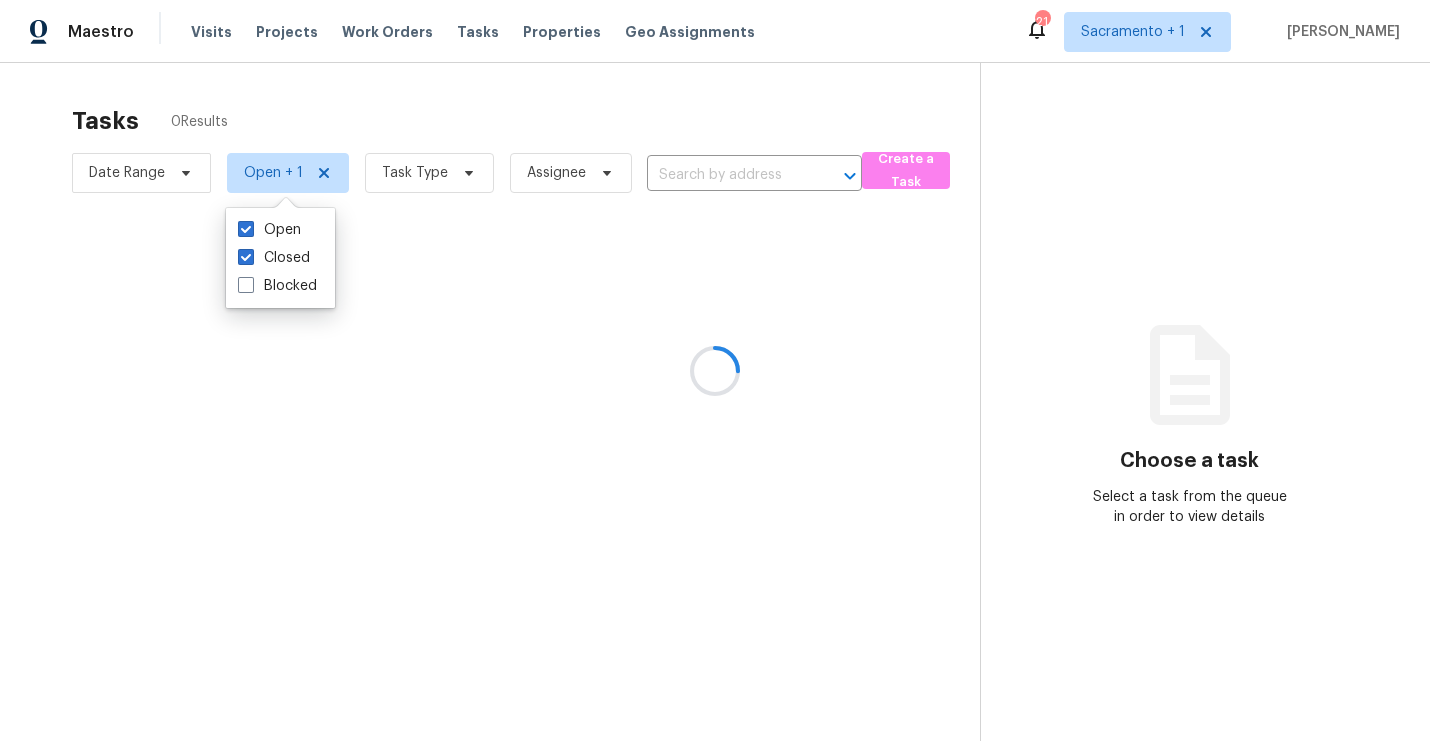 click at bounding box center (246, 229) 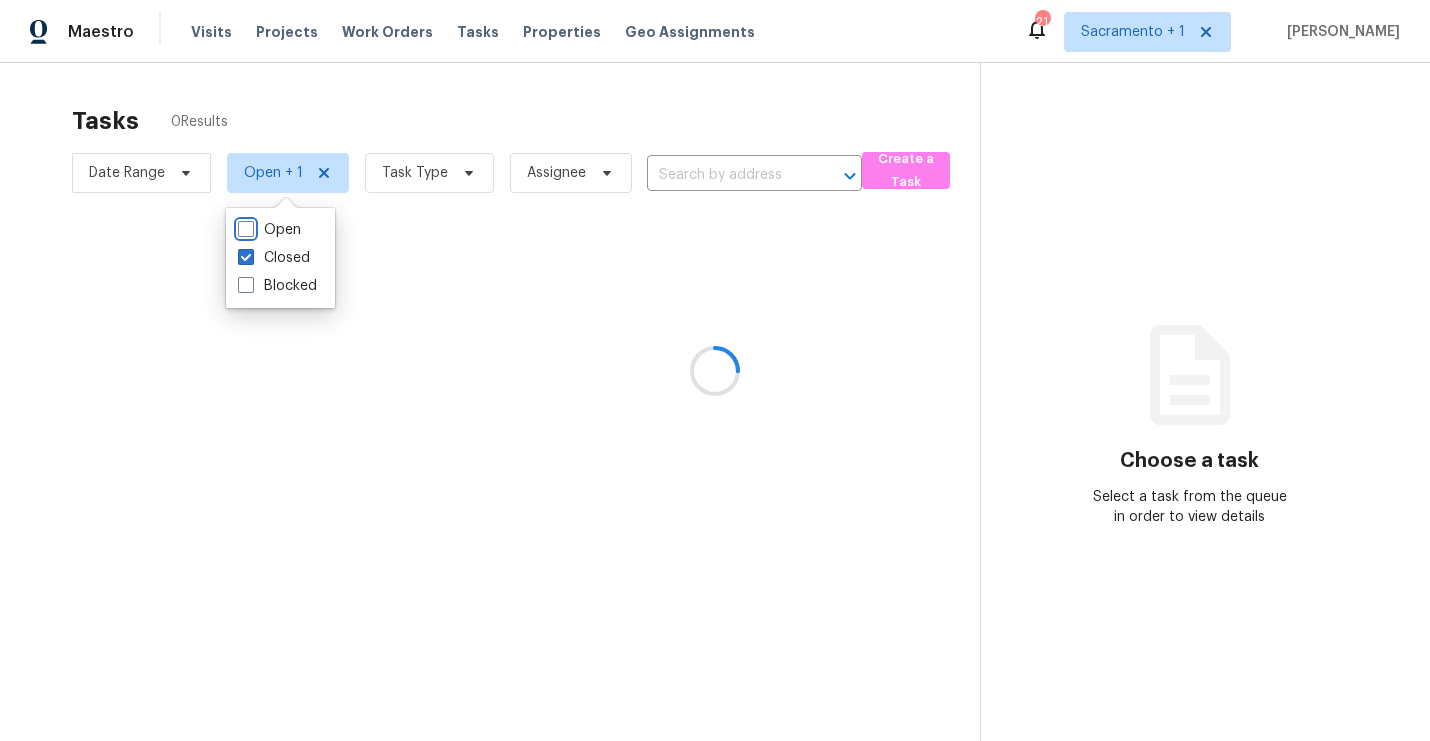 checkbox on "false" 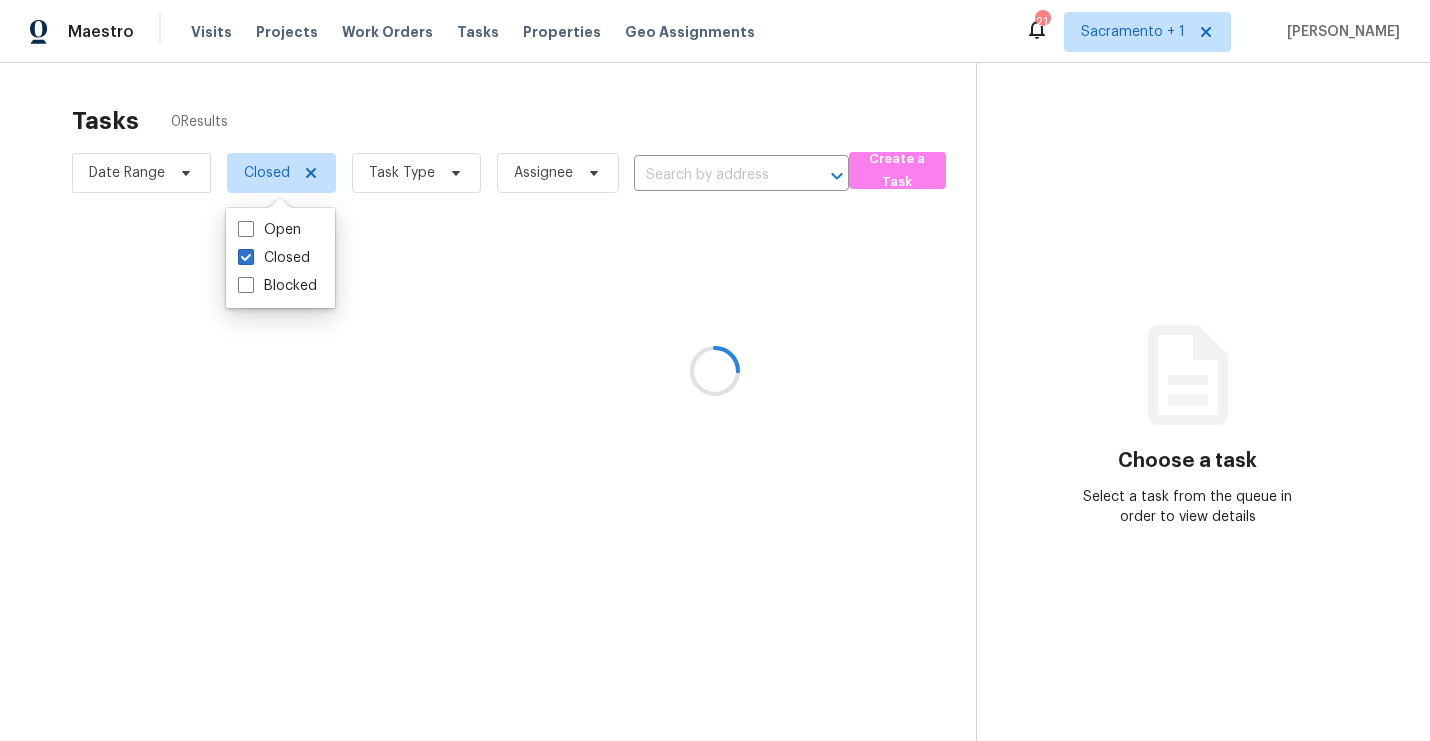 click at bounding box center (715, 370) 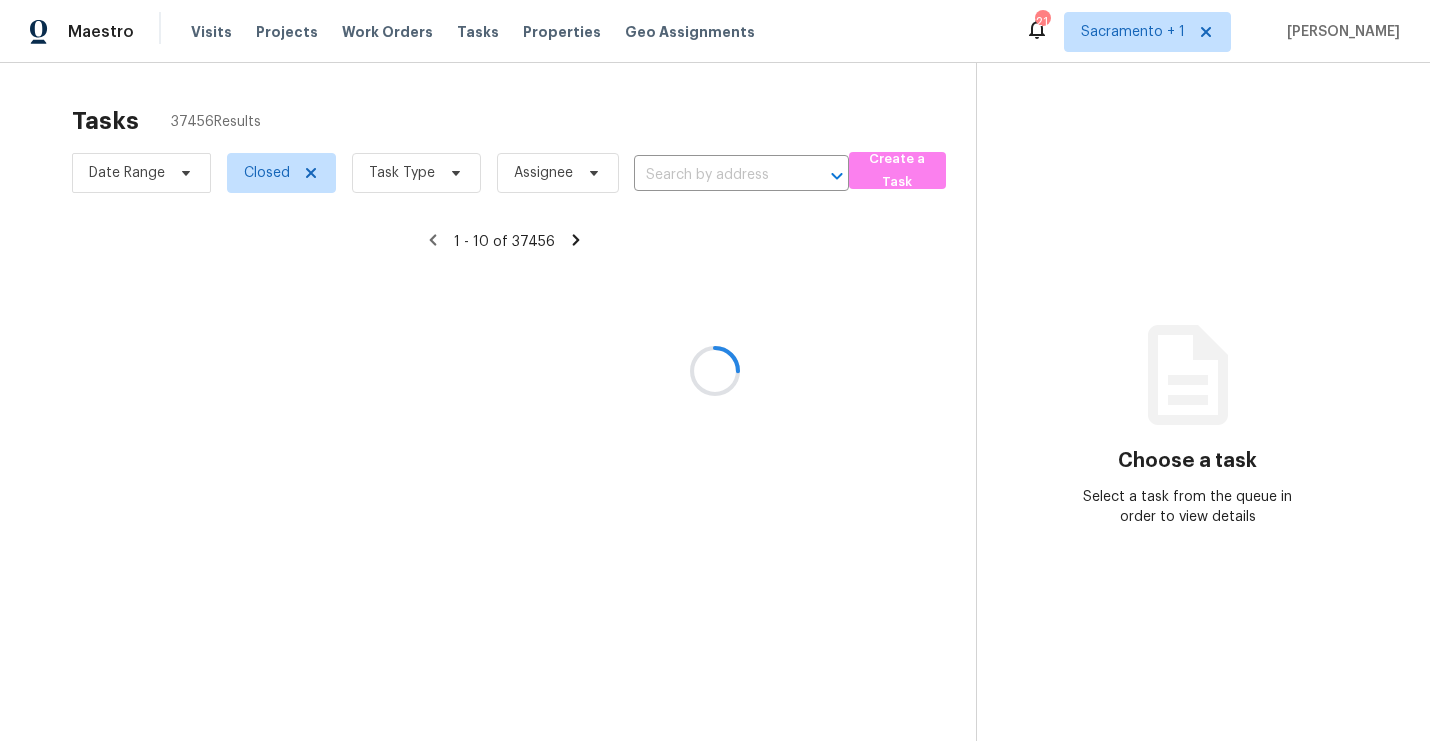 click at bounding box center (715, 370) 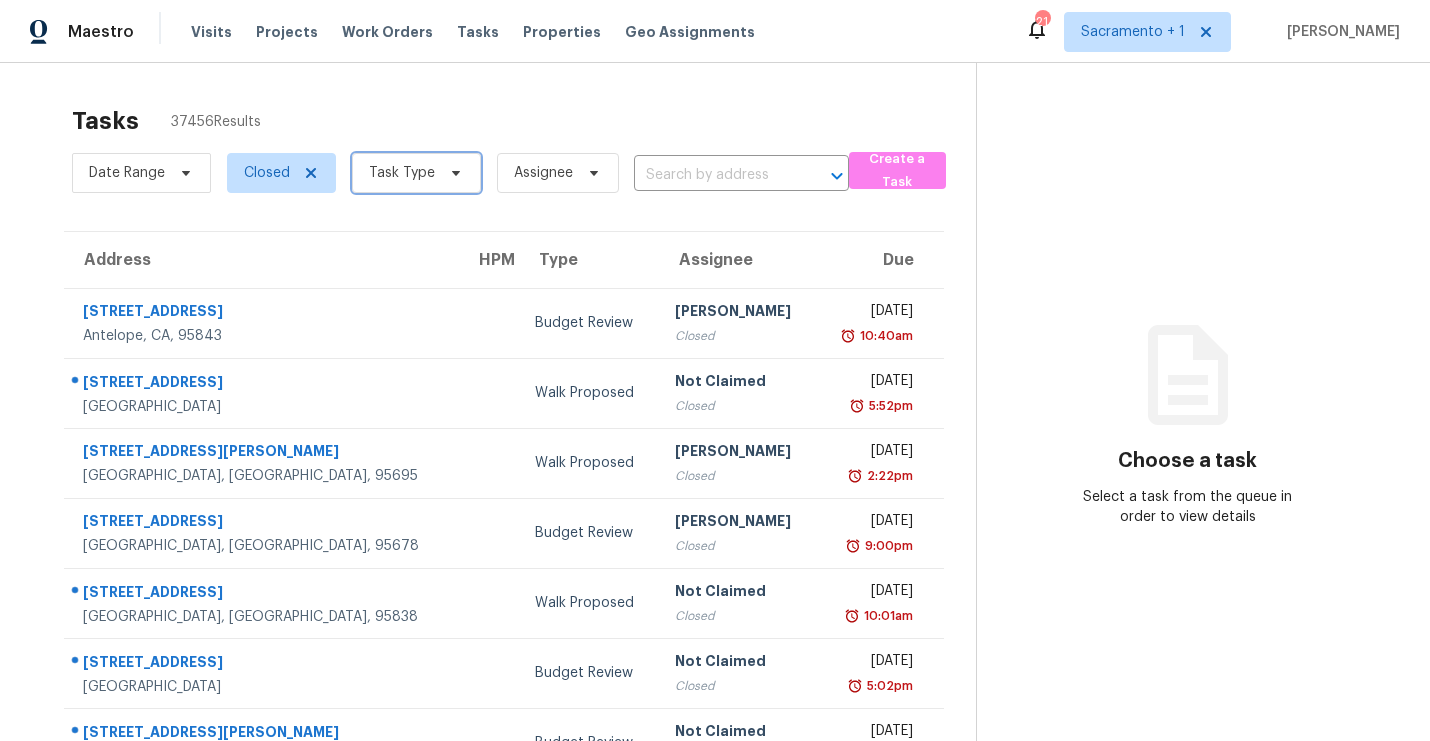 click on "Task Type" at bounding box center (402, 173) 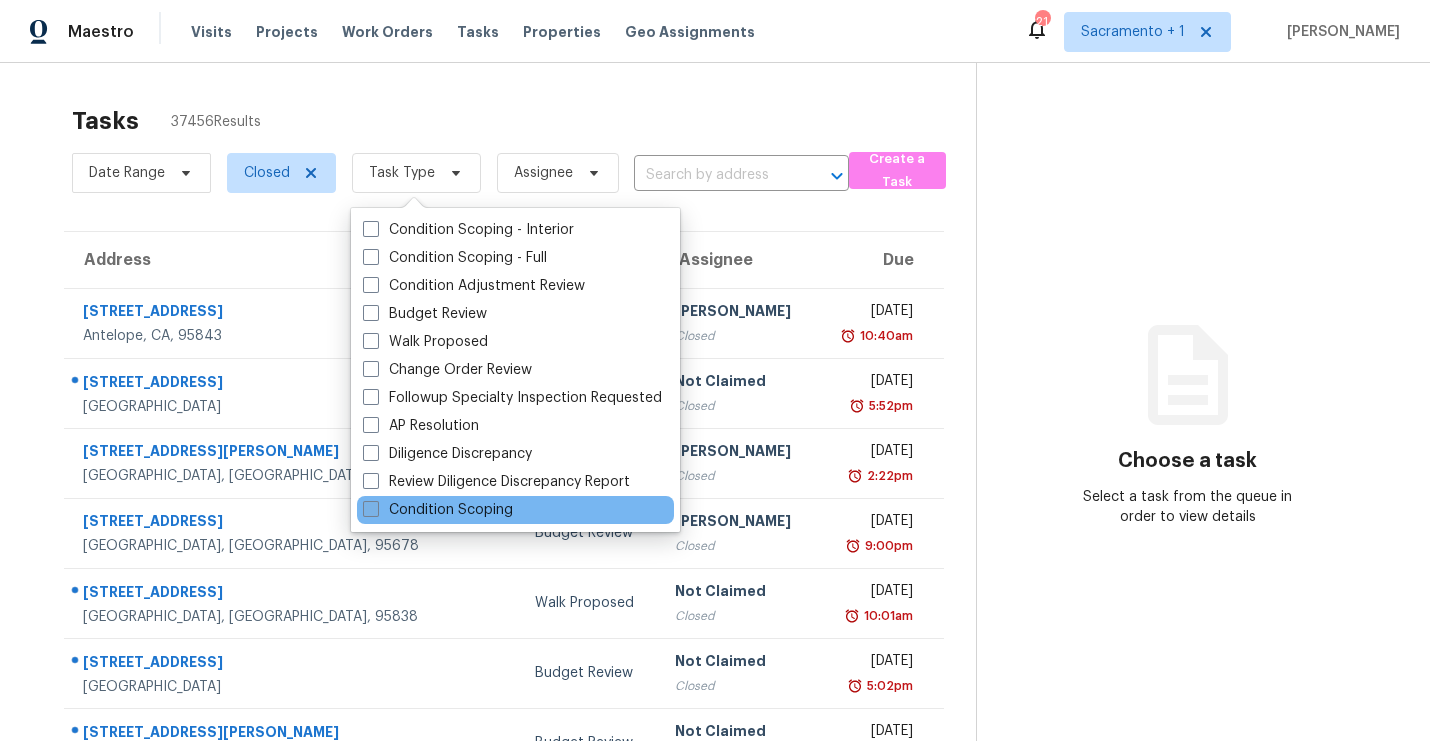 click at bounding box center (371, 509) 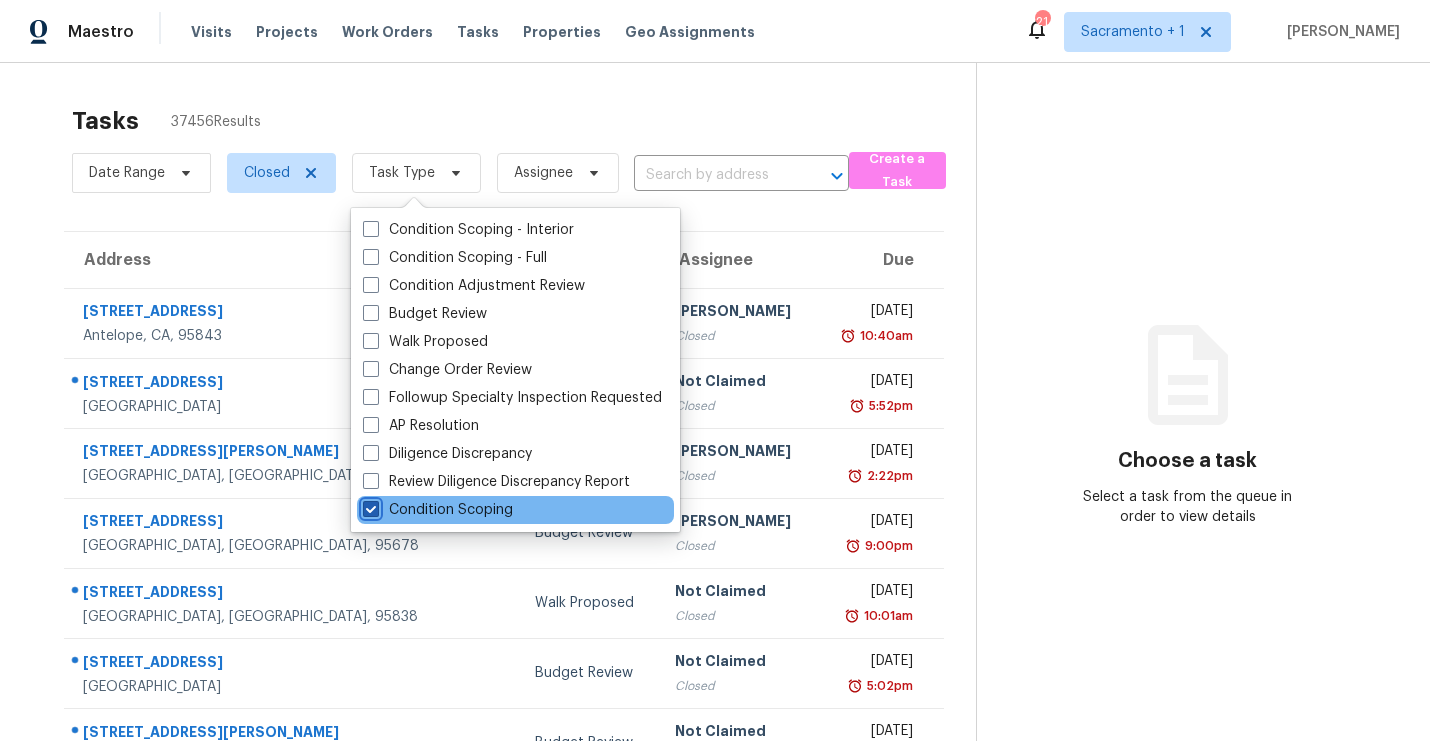 checkbox on "true" 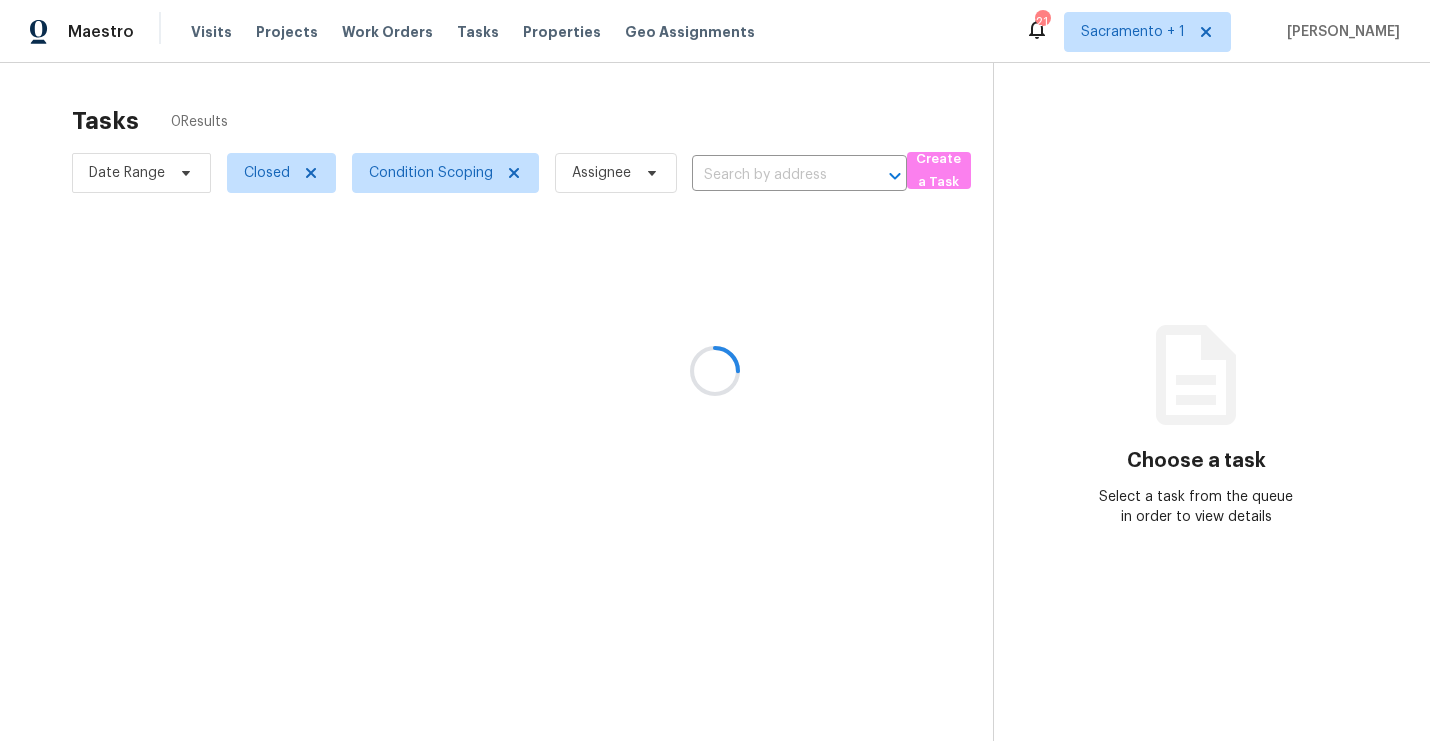 click at bounding box center [715, 370] 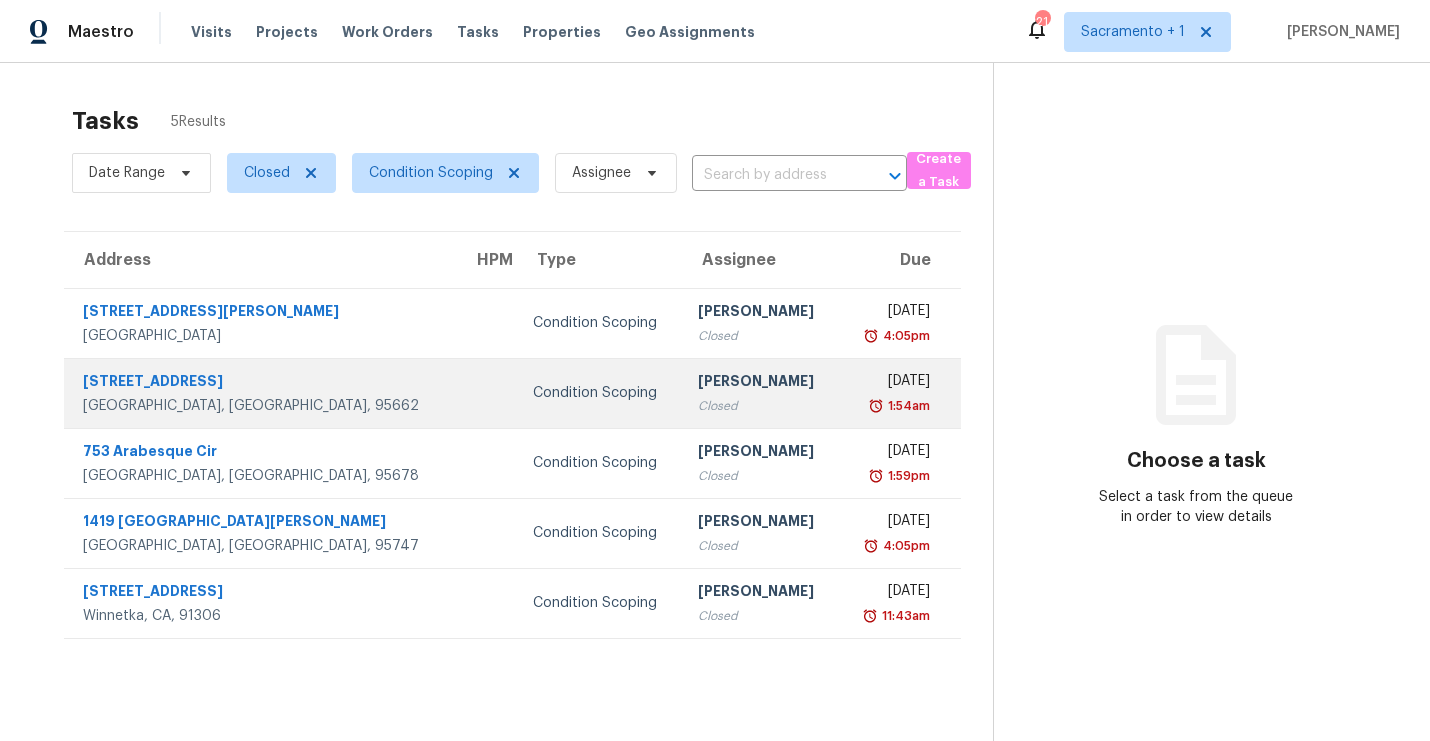 click on "6954 Woodmore Oaks Dr" at bounding box center [262, 383] 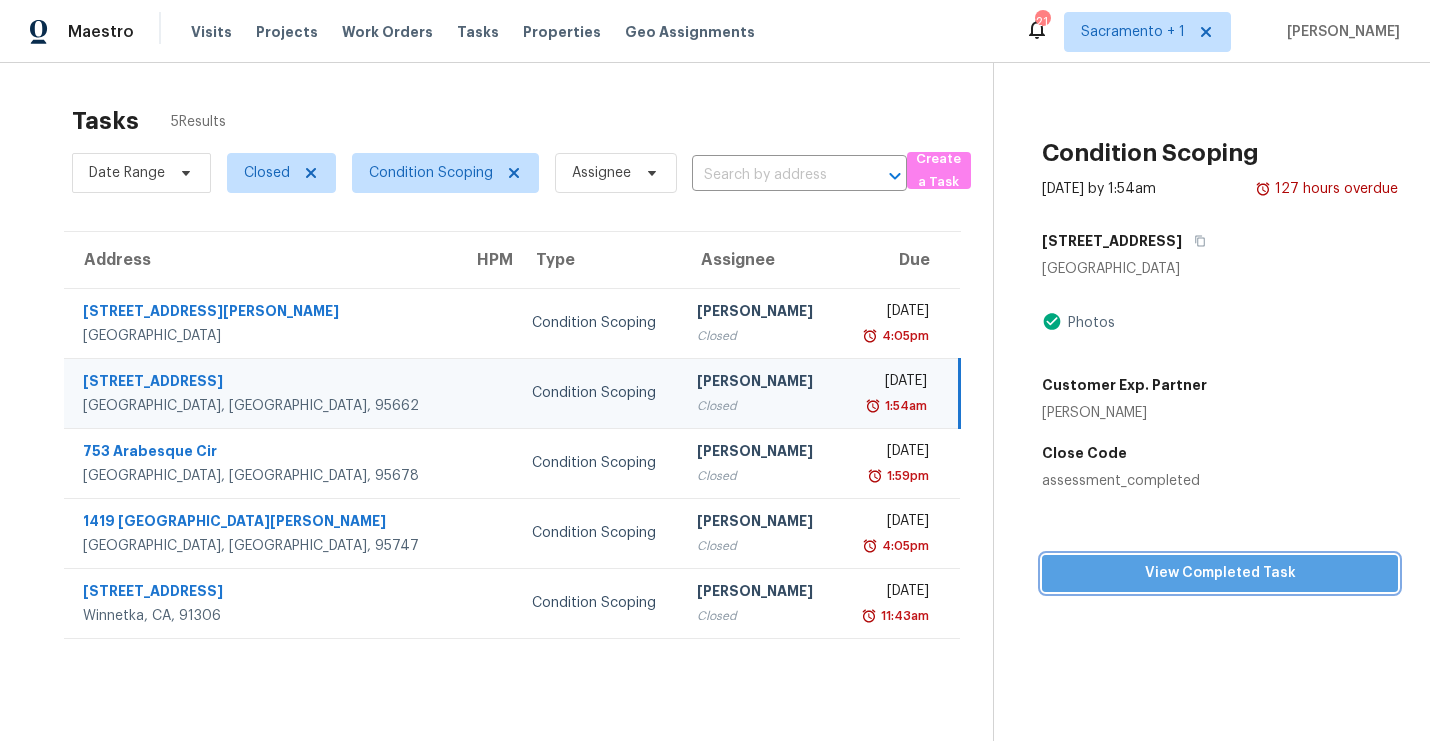 click on "View Completed Task" at bounding box center [1220, 573] 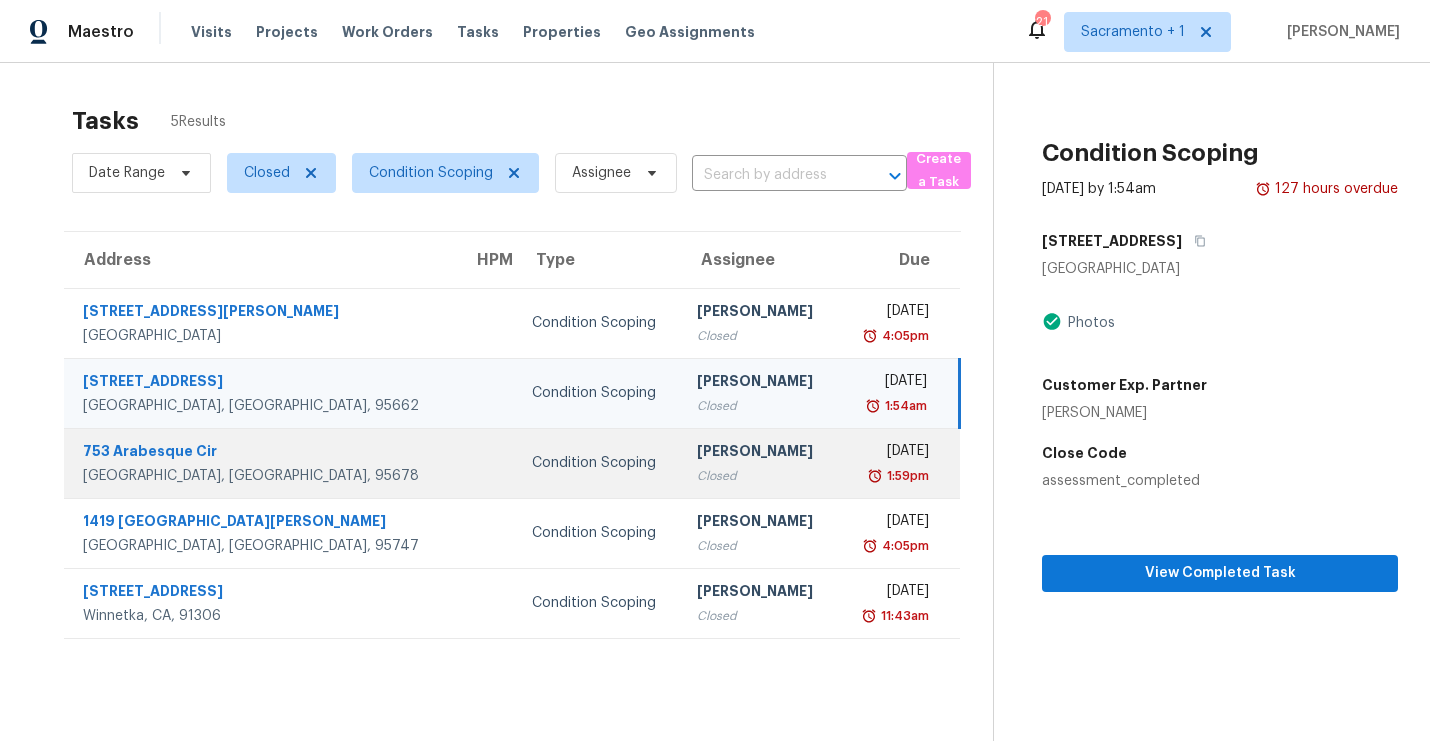 click on "753 Arabesque Cir" at bounding box center (262, 453) 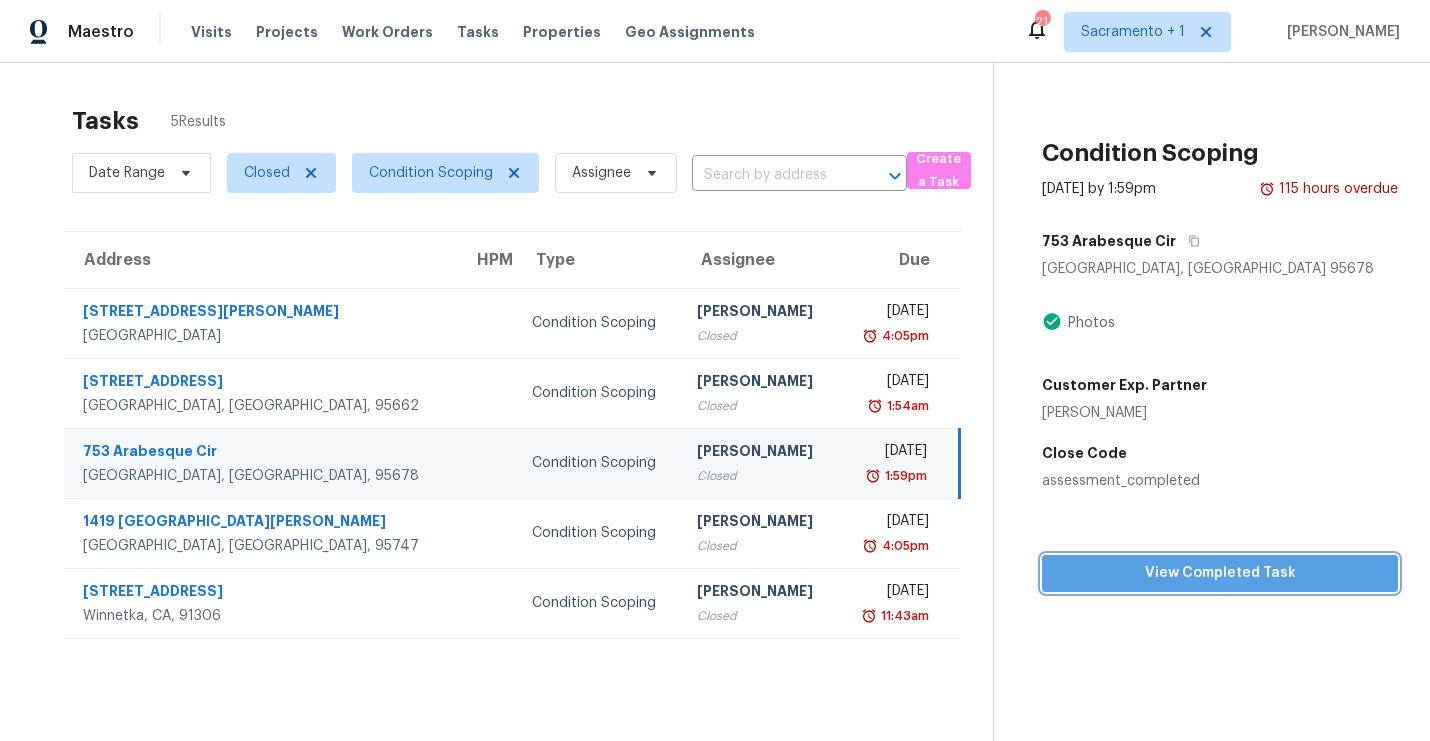 click on "View Completed Task" at bounding box center (1220, 573) 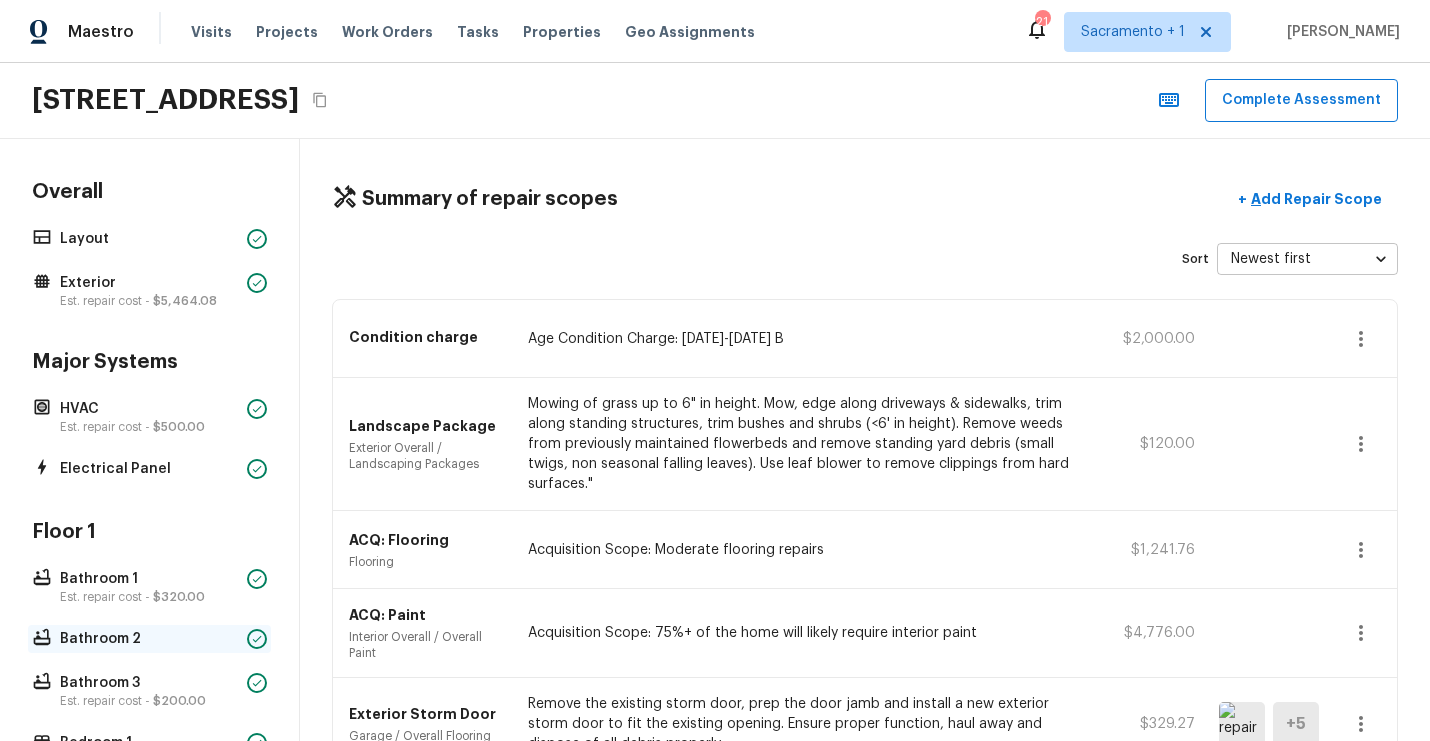 click on "Bathroom 2" at bounding box center [149, 639] 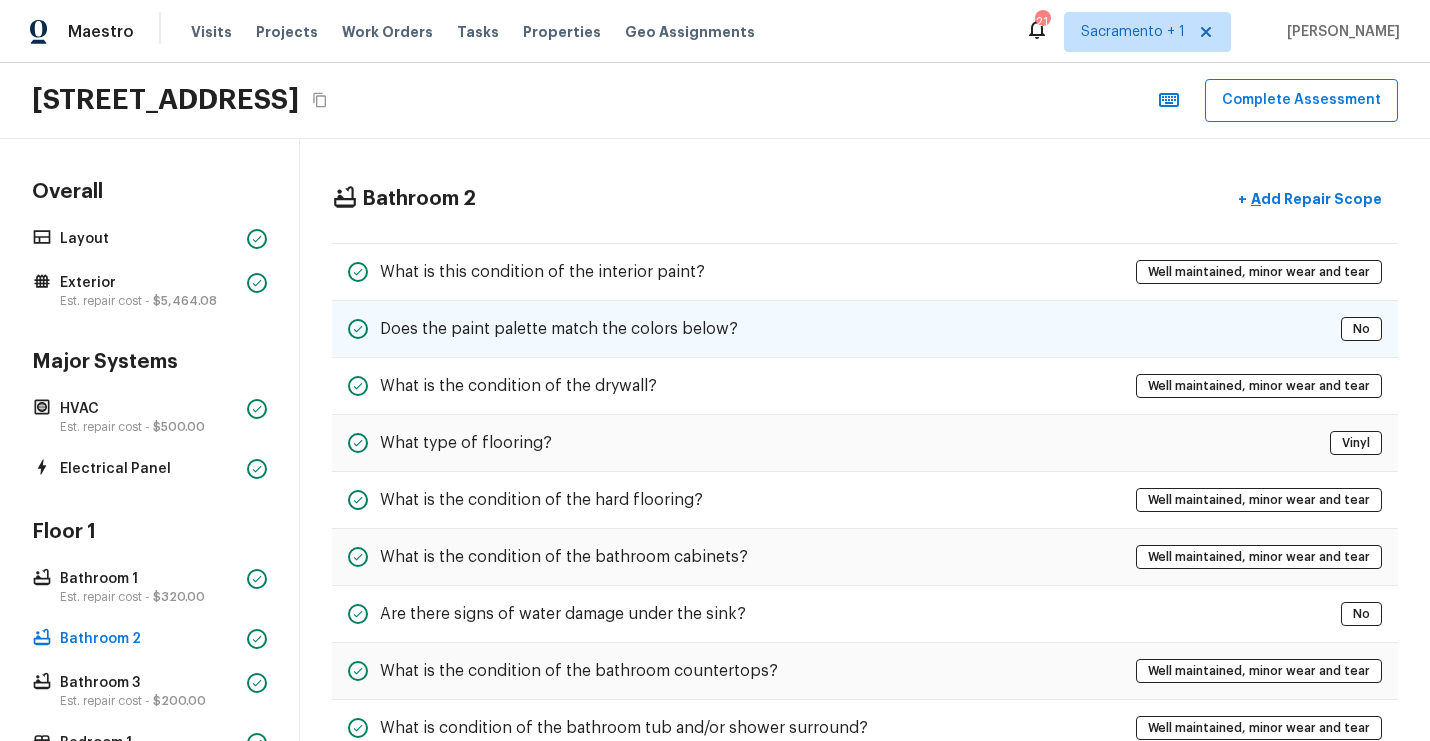 click on "Does the paint palette match the colors below?" at bounding box center [559, 329] 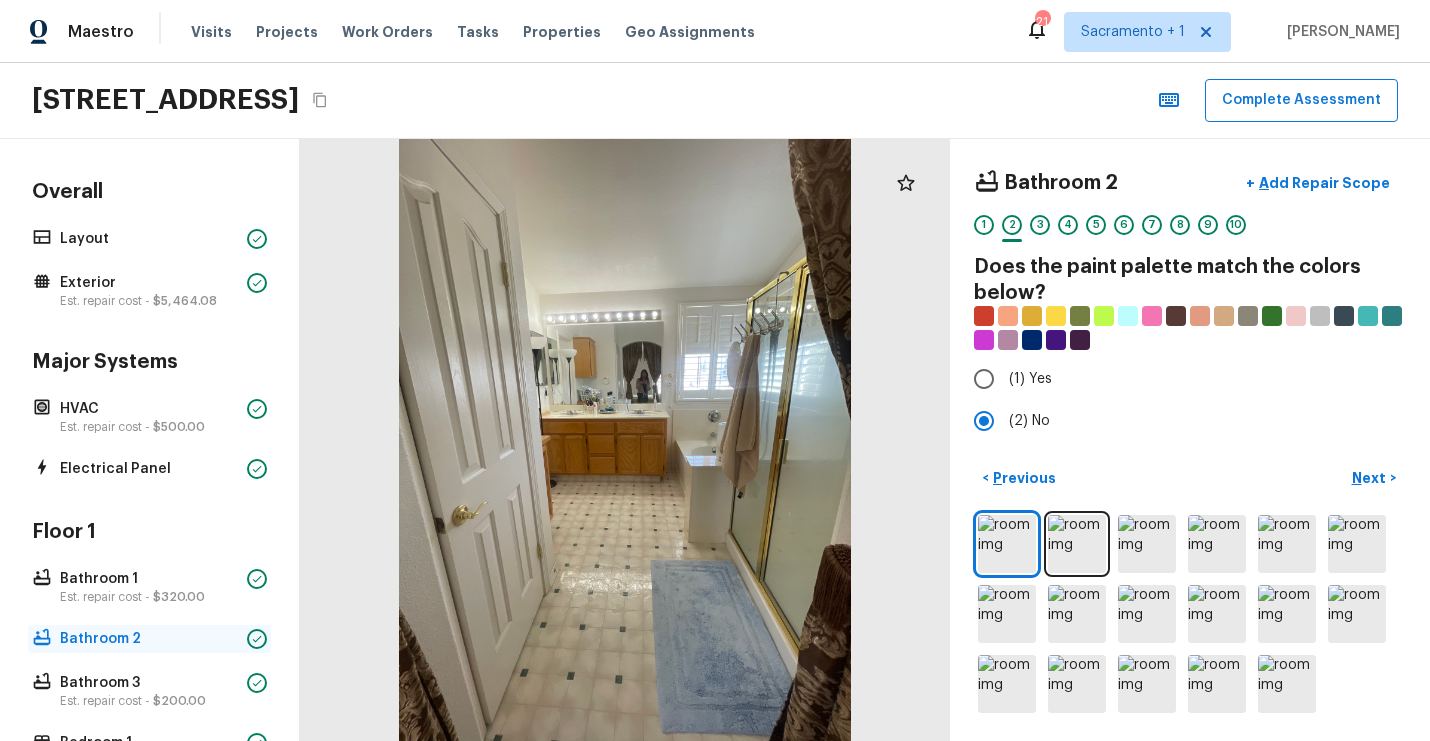 scroll, scrollTop: 233, scrollLeft: 0, axis: vertical 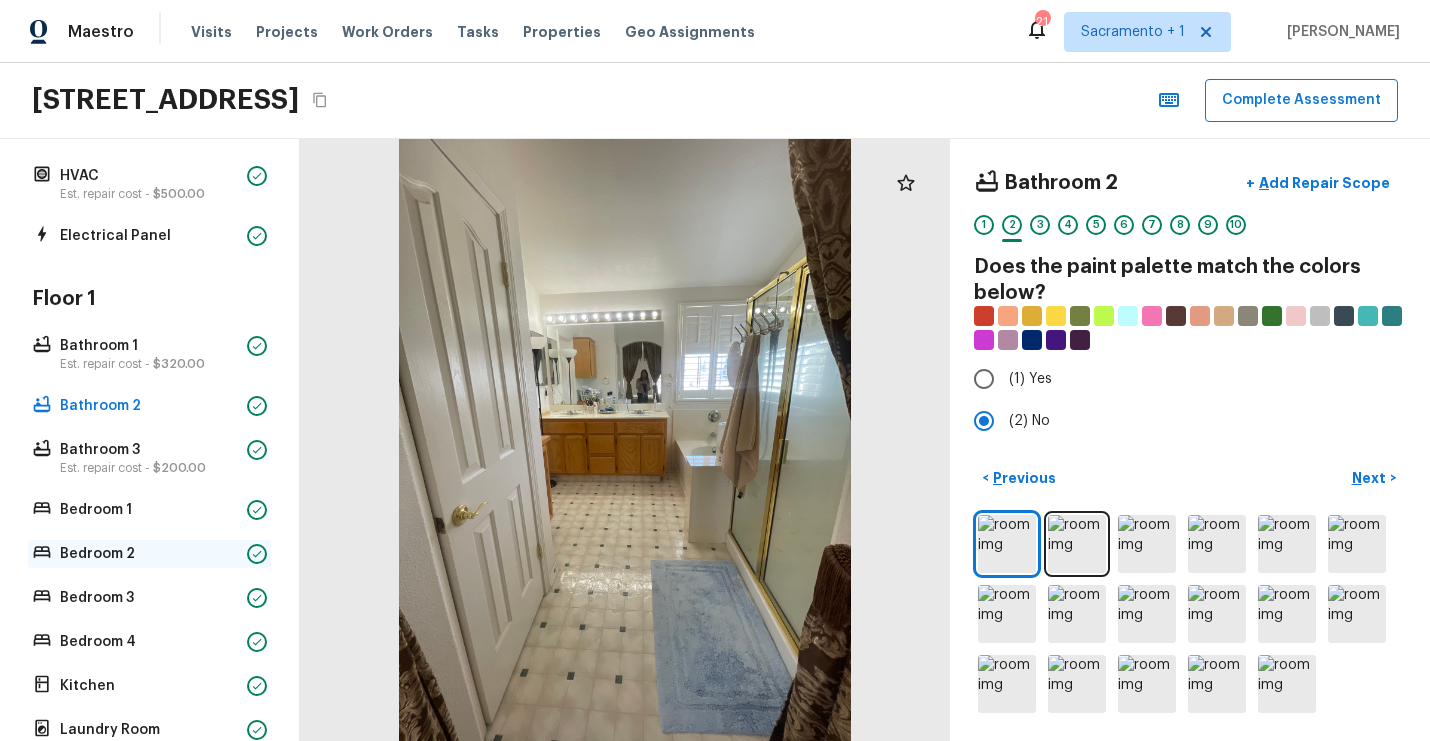 click on "Bedroom 2" at bounding box center (149, 554) 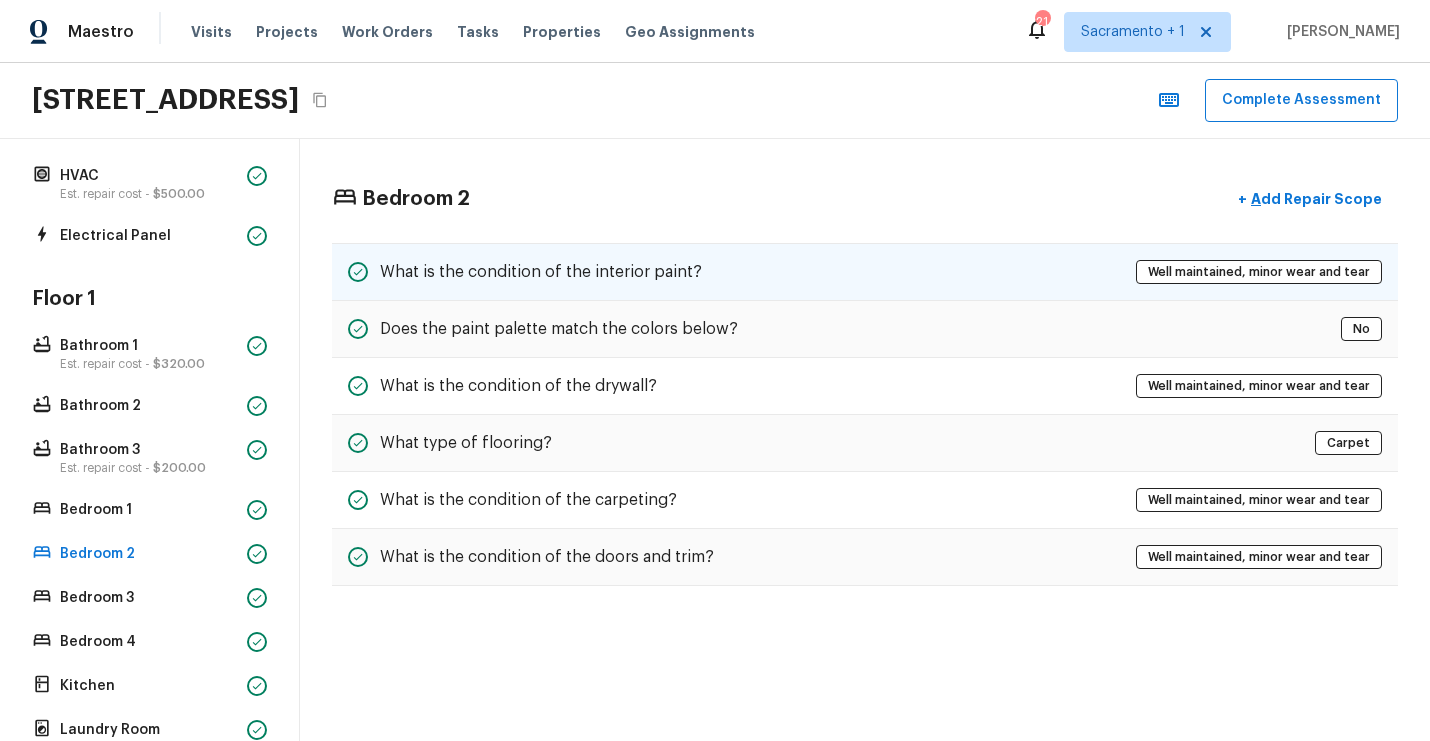 click on "What is the condition of the interior paint? Well maintained, minor wear and tear" at bounding box center (865, 272) 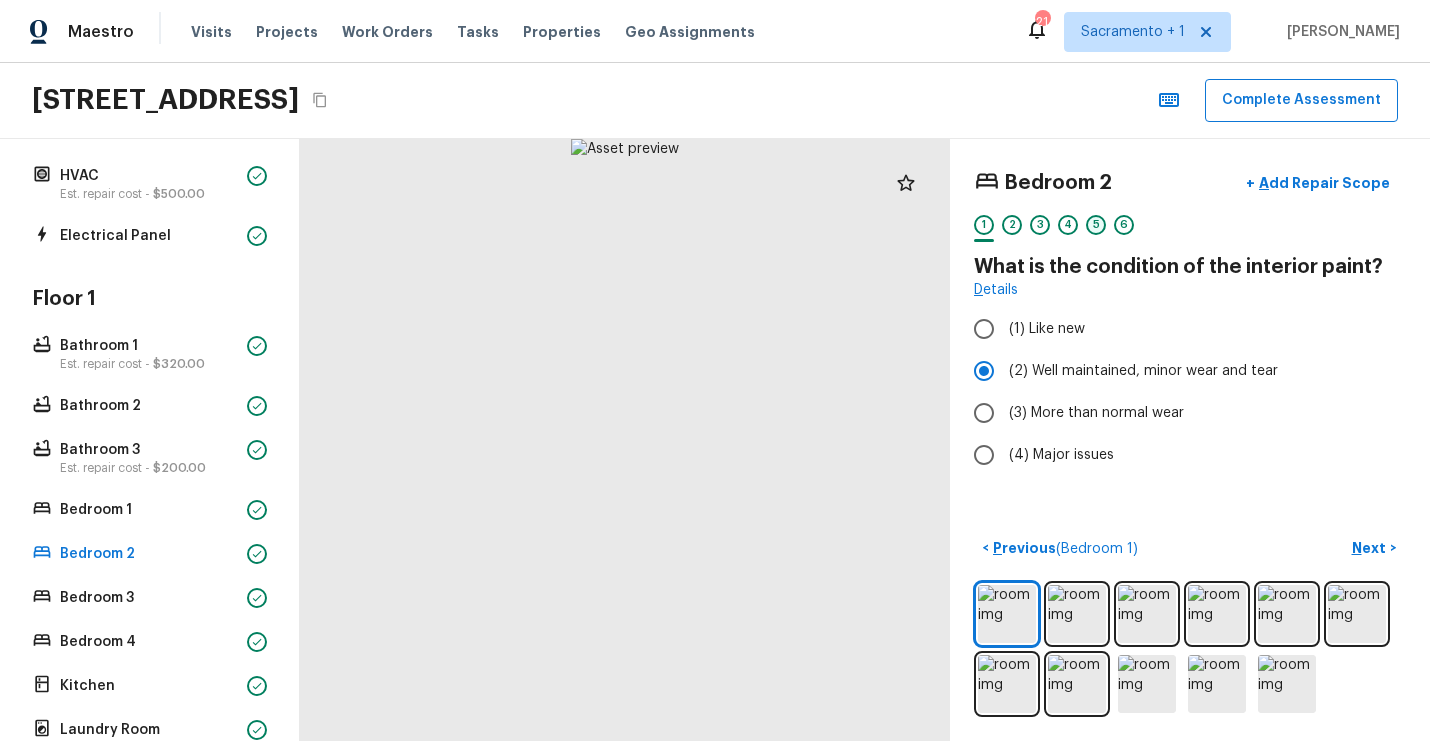 click on "5" at bounding box center (1096, 225) 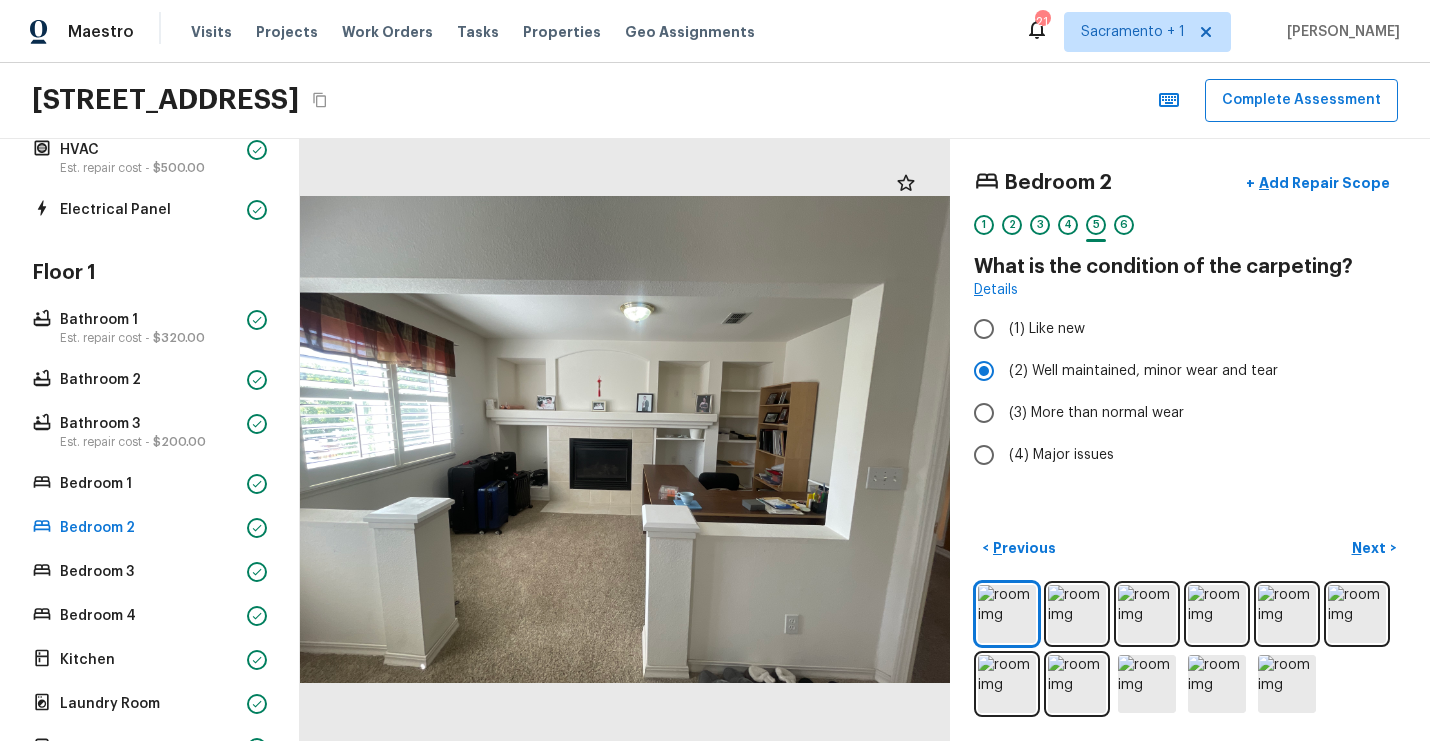 scroll, scrollTop: 476, scrollLeft: 0, axis: vertical 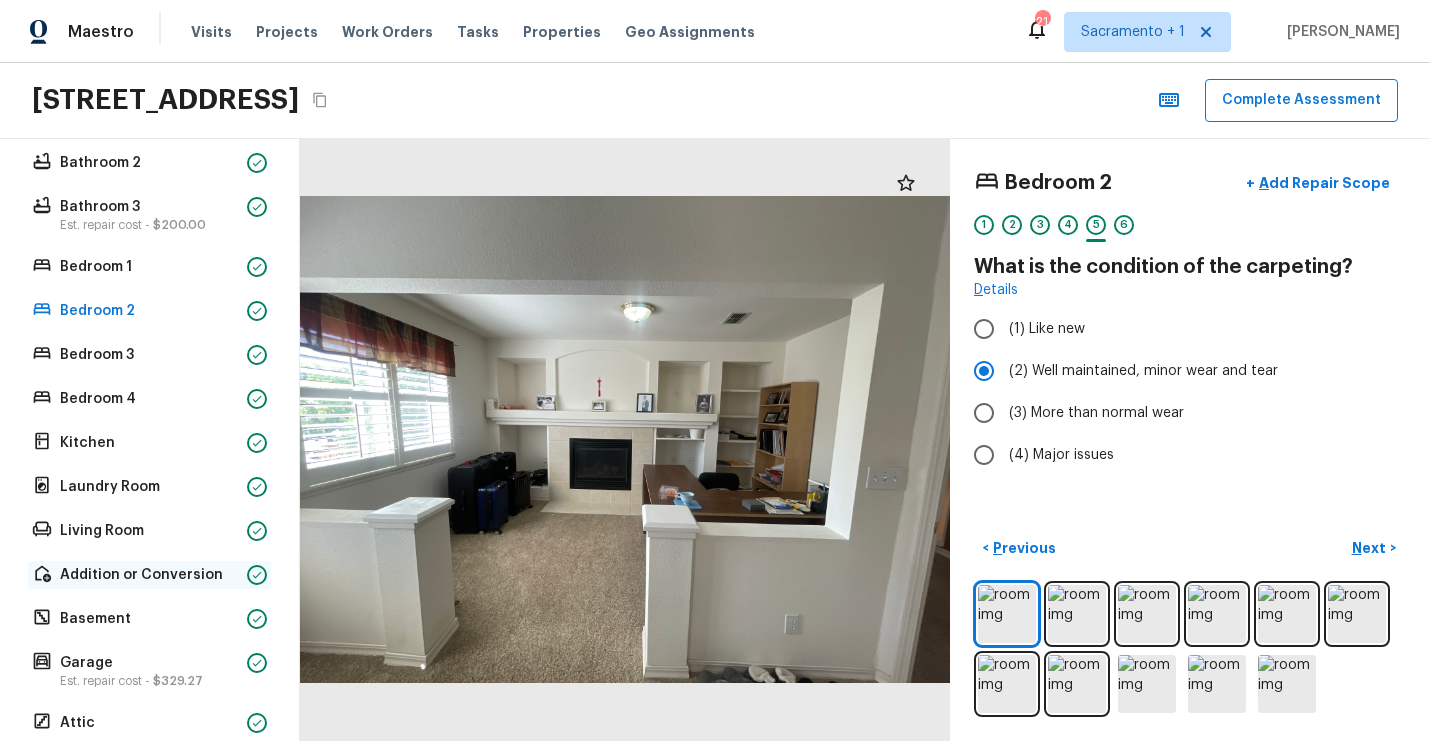 click on "Addition or Conversion" at bounding box center [149, 575] 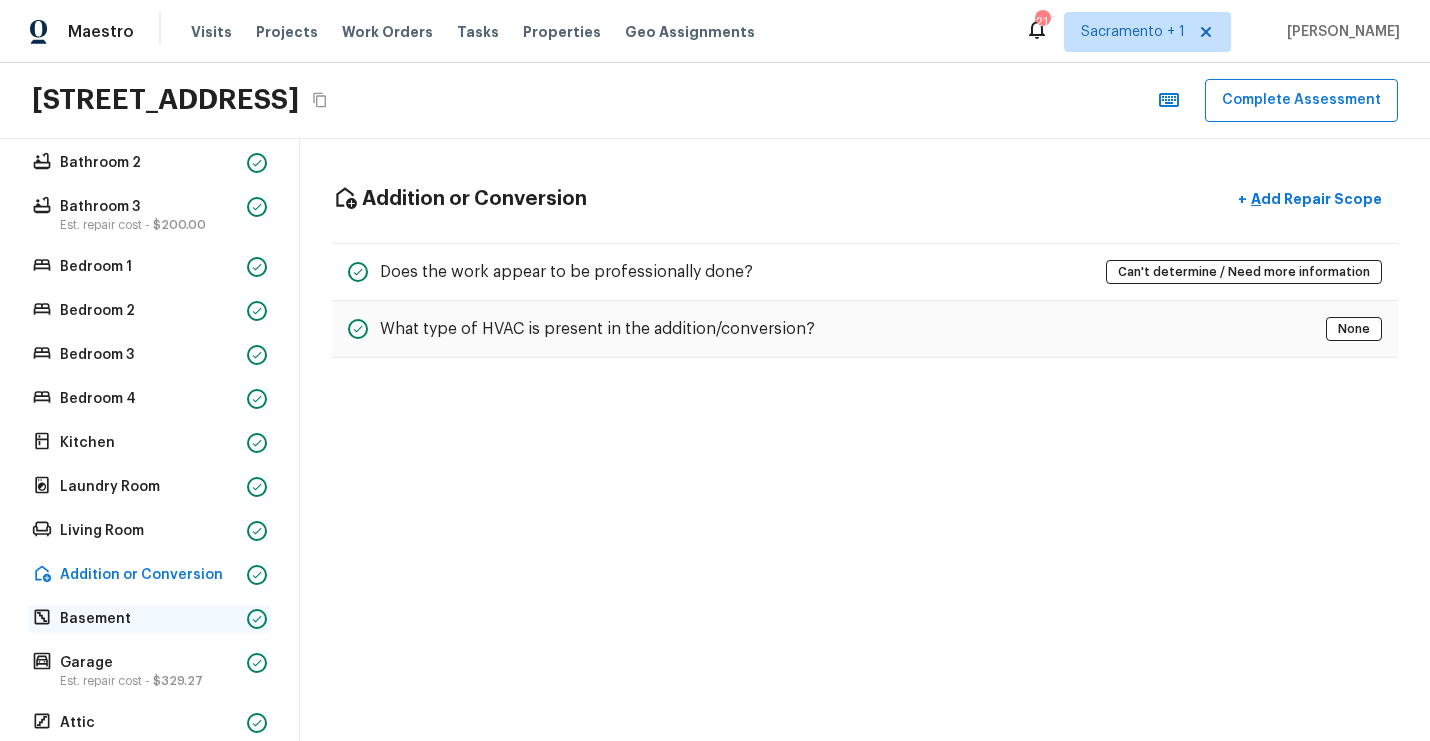 click on "Basement" at bounding box center [149, 619] 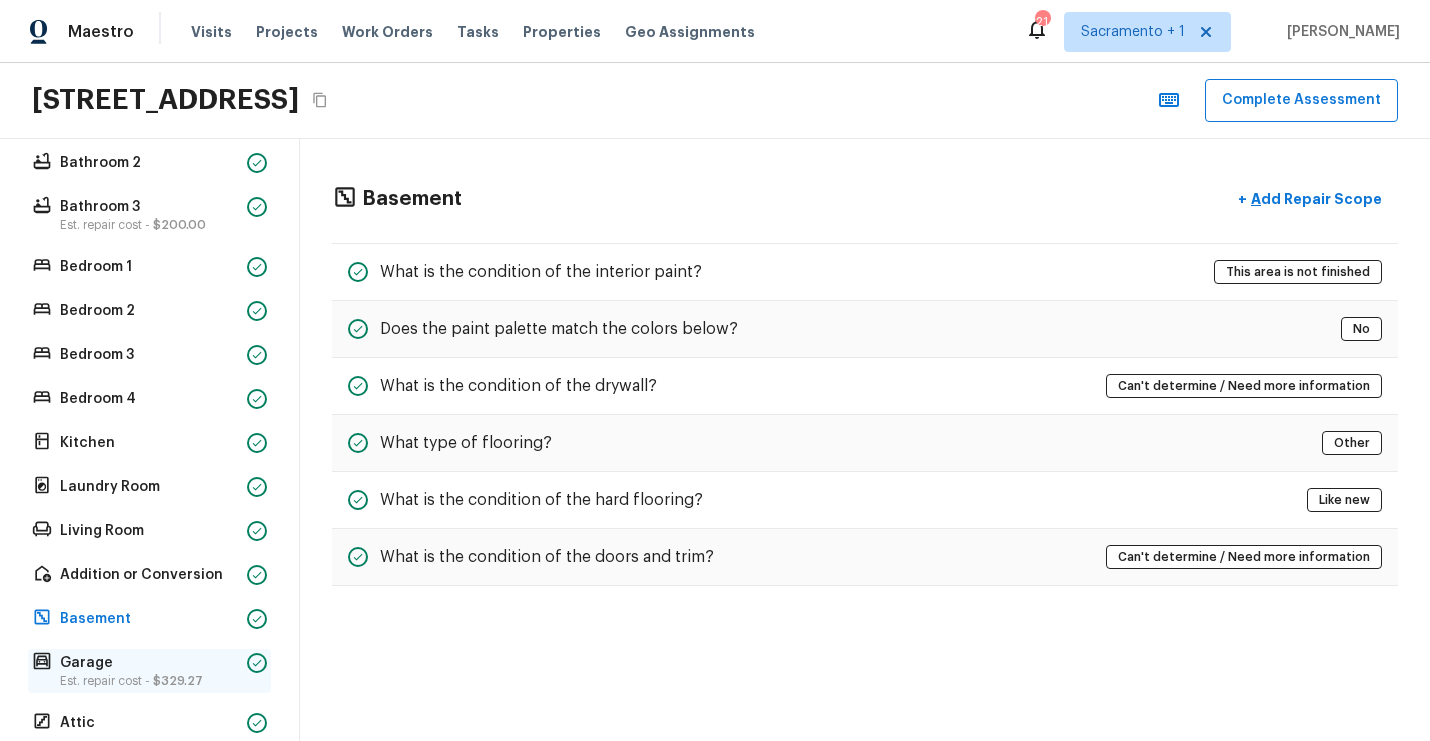 click on "Garage" at bounding box center [149, 663] 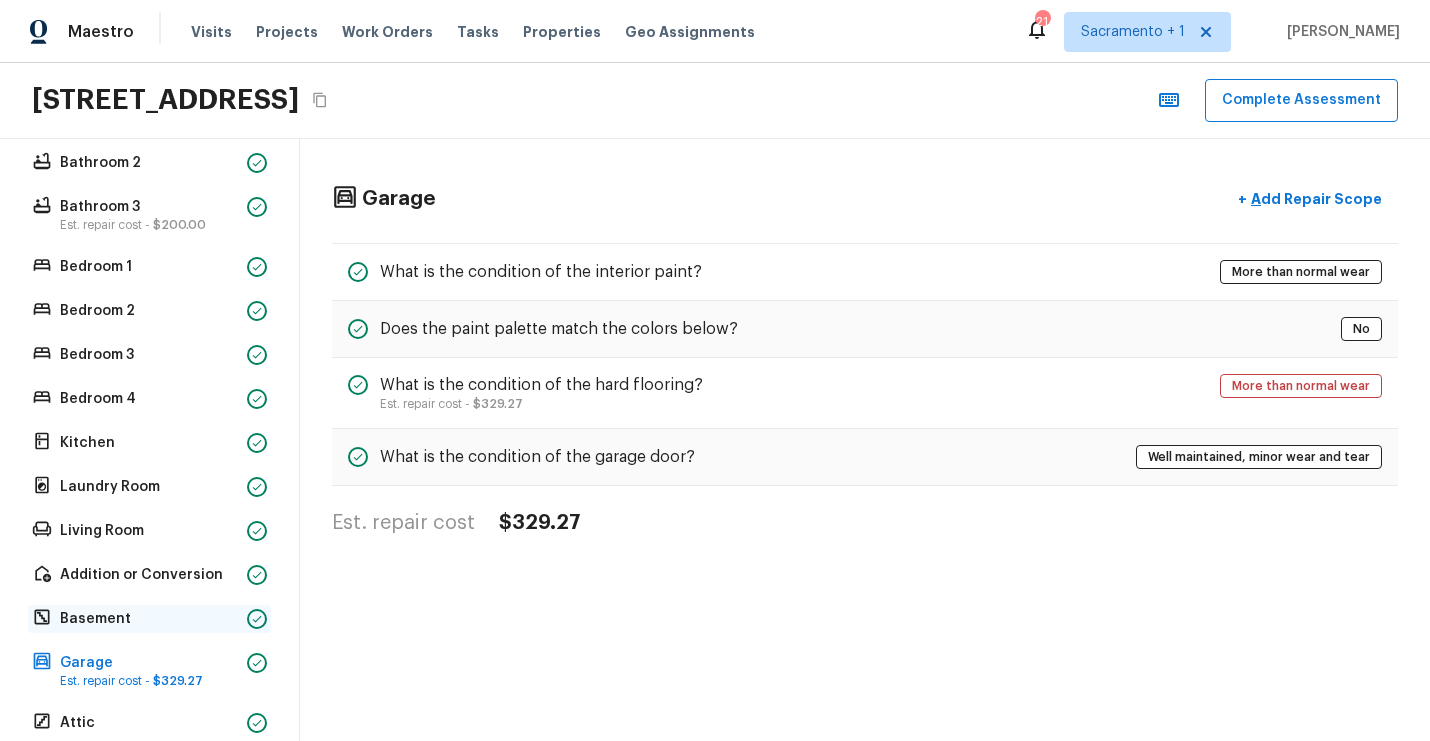click on "Basement" at bounding box center (149, 619) 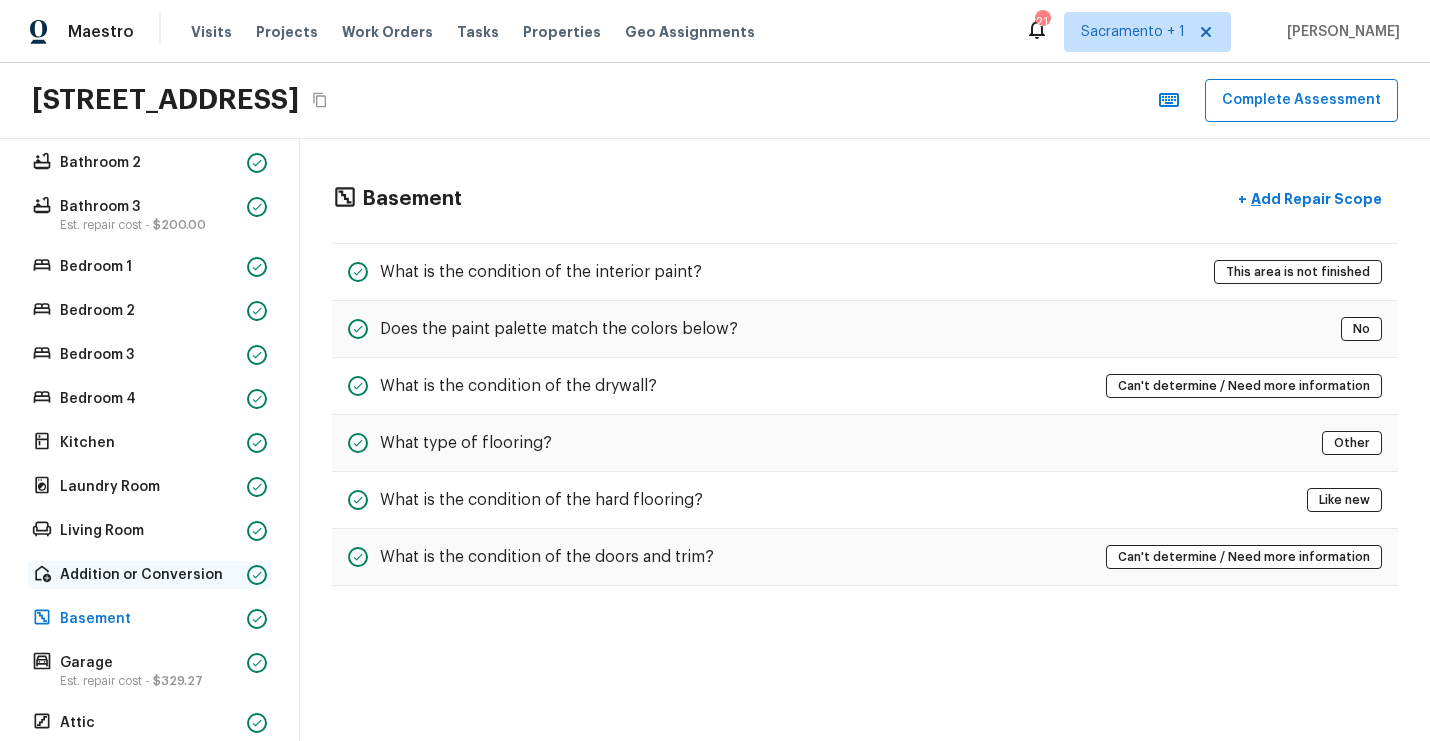 click on "Addition or Conversion" at bounding box center [149, 575] 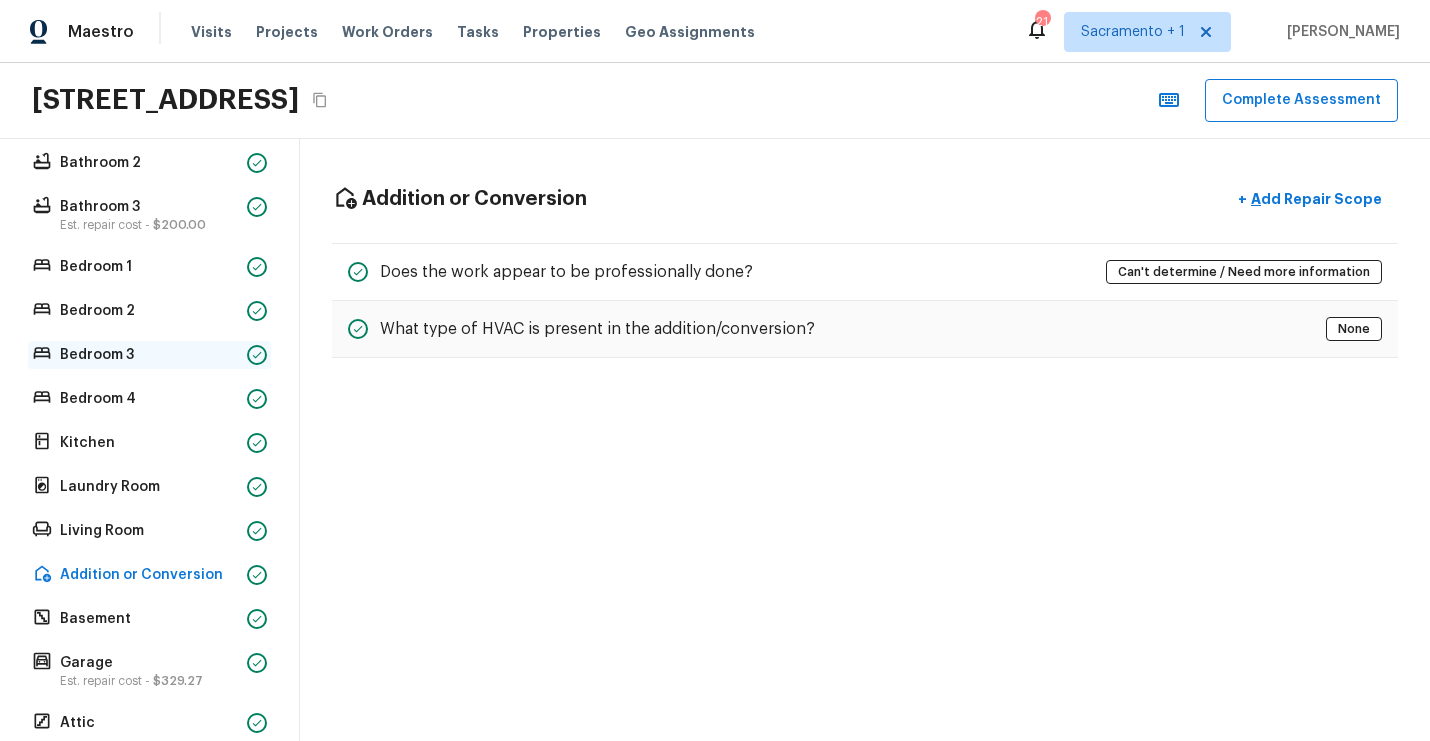 click on "Bedroom 3" at bounding box center [149, 355] 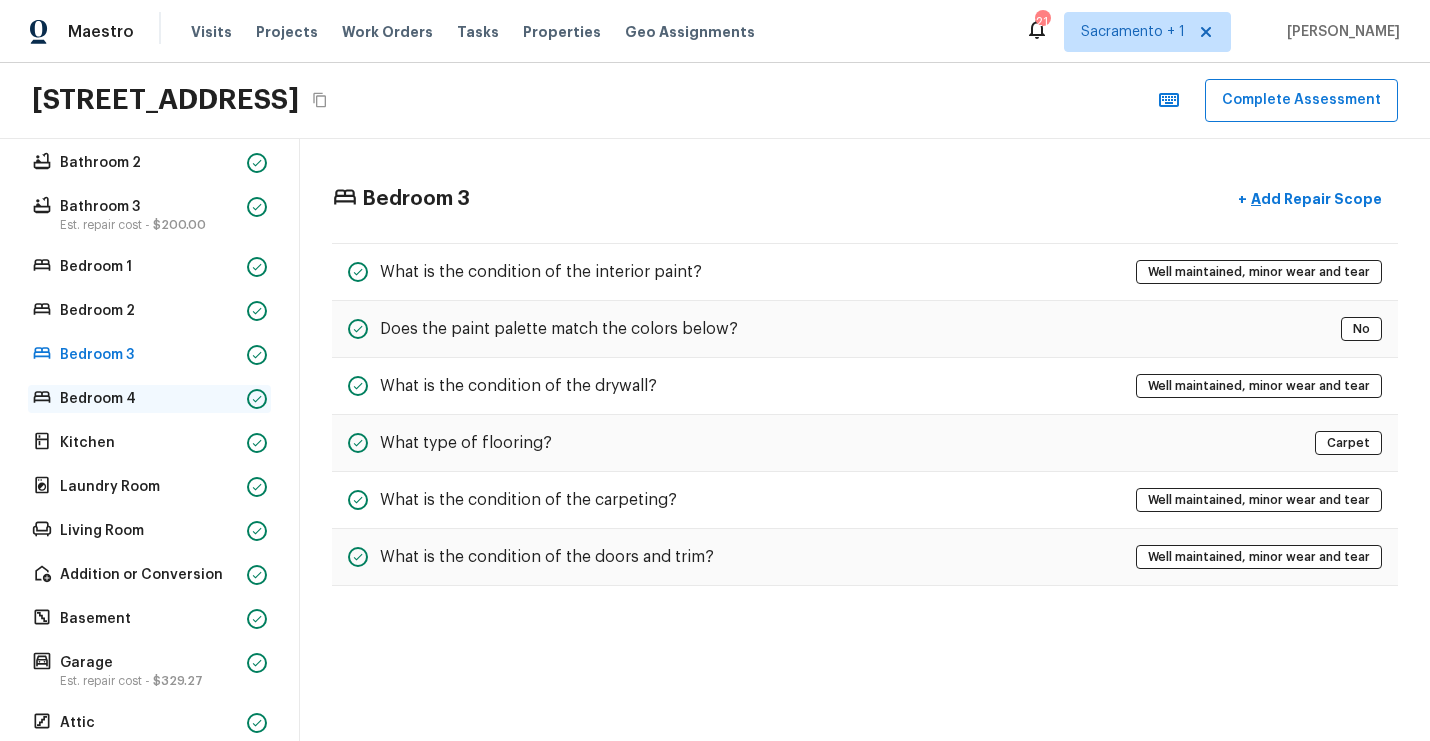 click on "Bedroom 4" at bounding box center (149, 399) 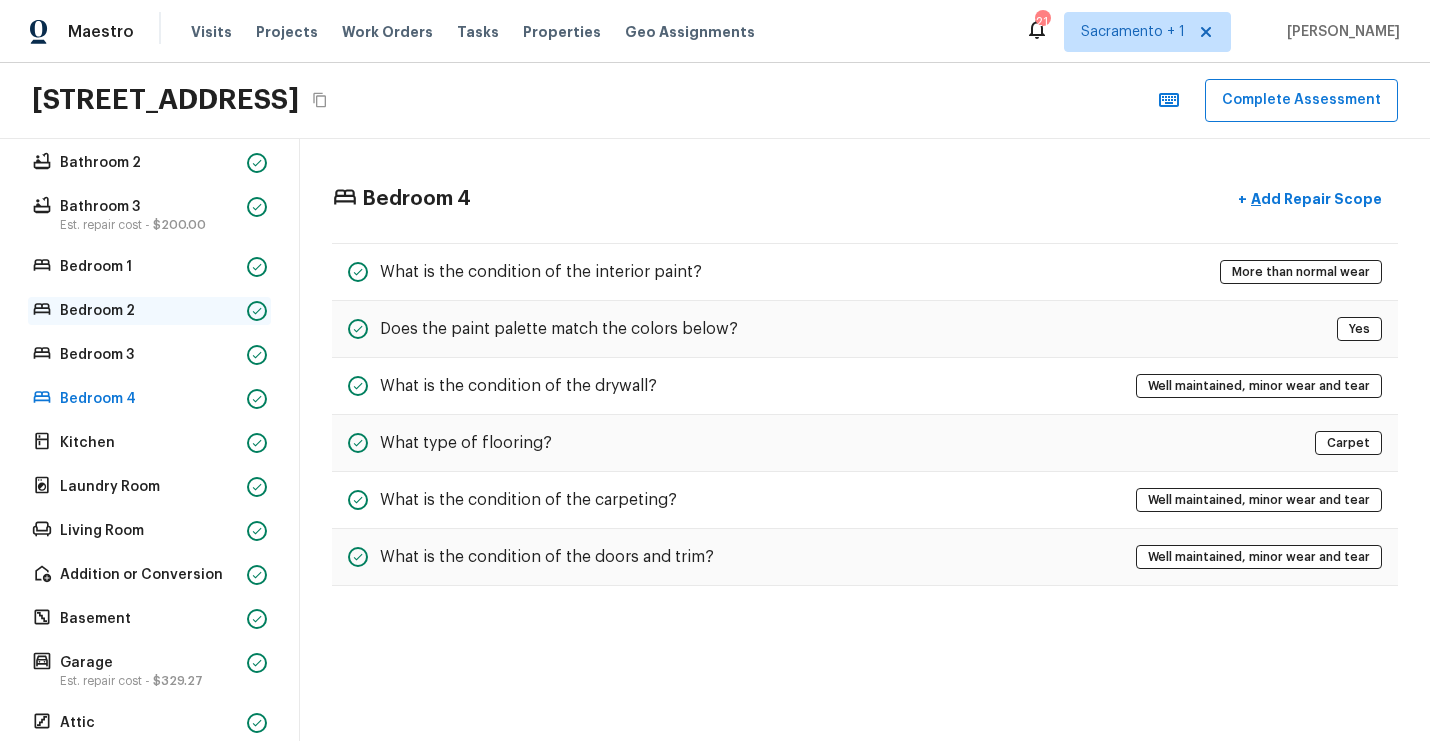 click on "Bedroom 2" at bounding box center (149, 311) 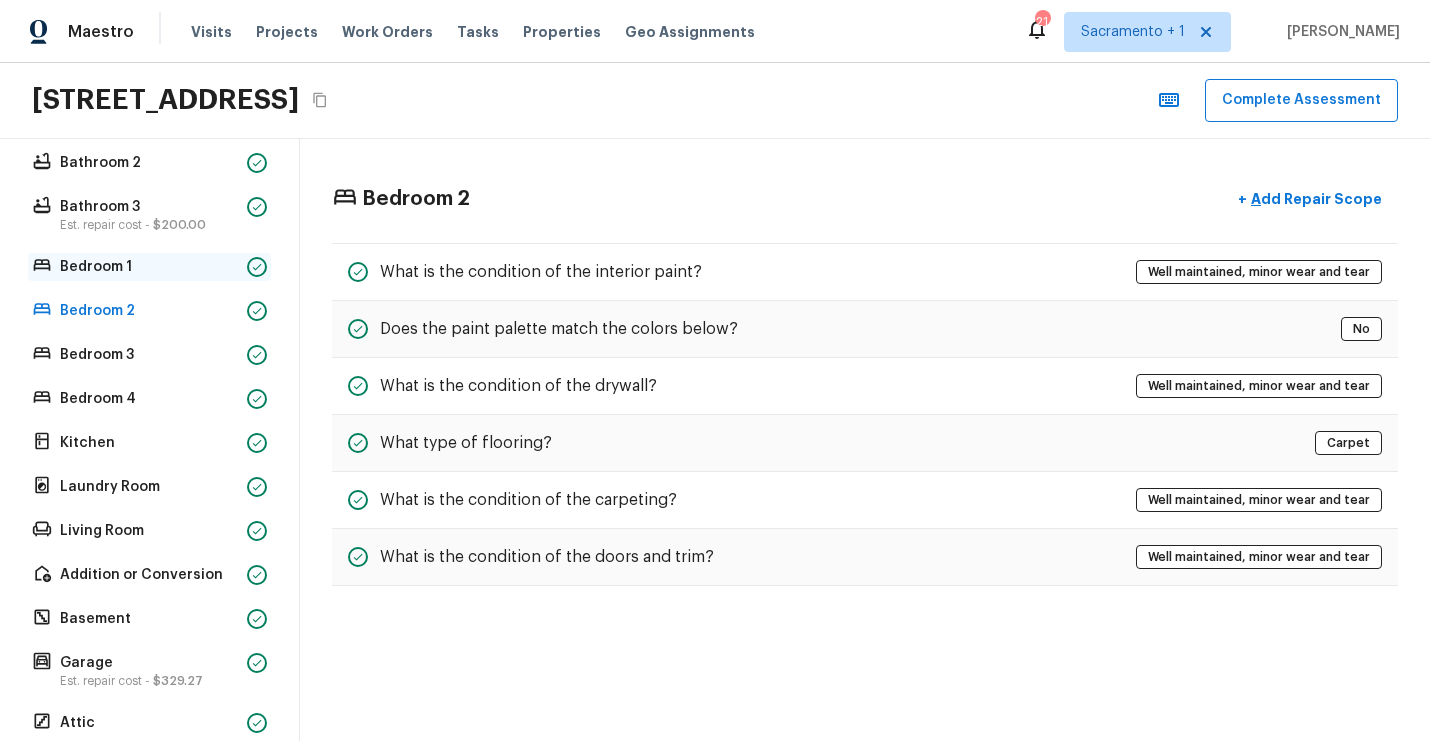click on "Bedroom 1" at bounding box center (149, 267) 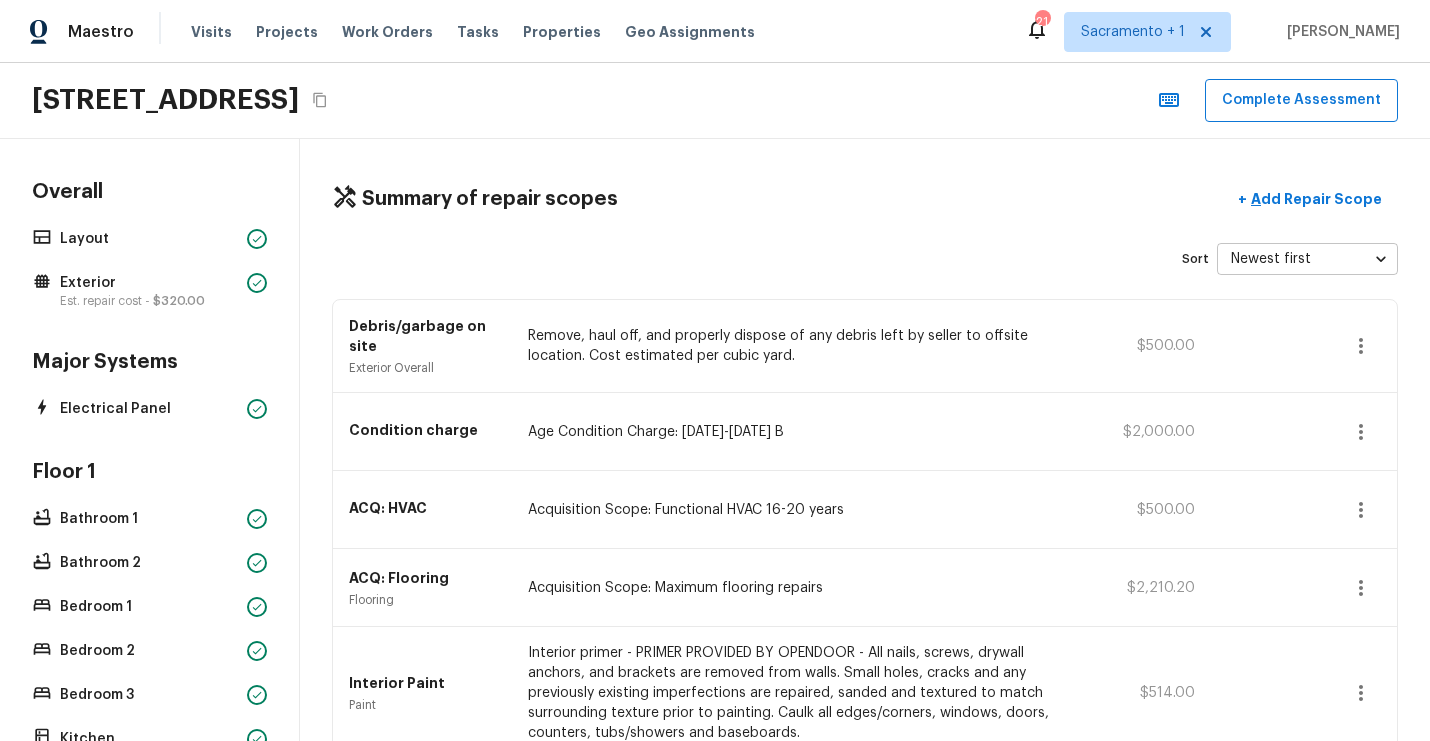 scroll, scrollTop: 0, scrollLeft: 0, axis: both 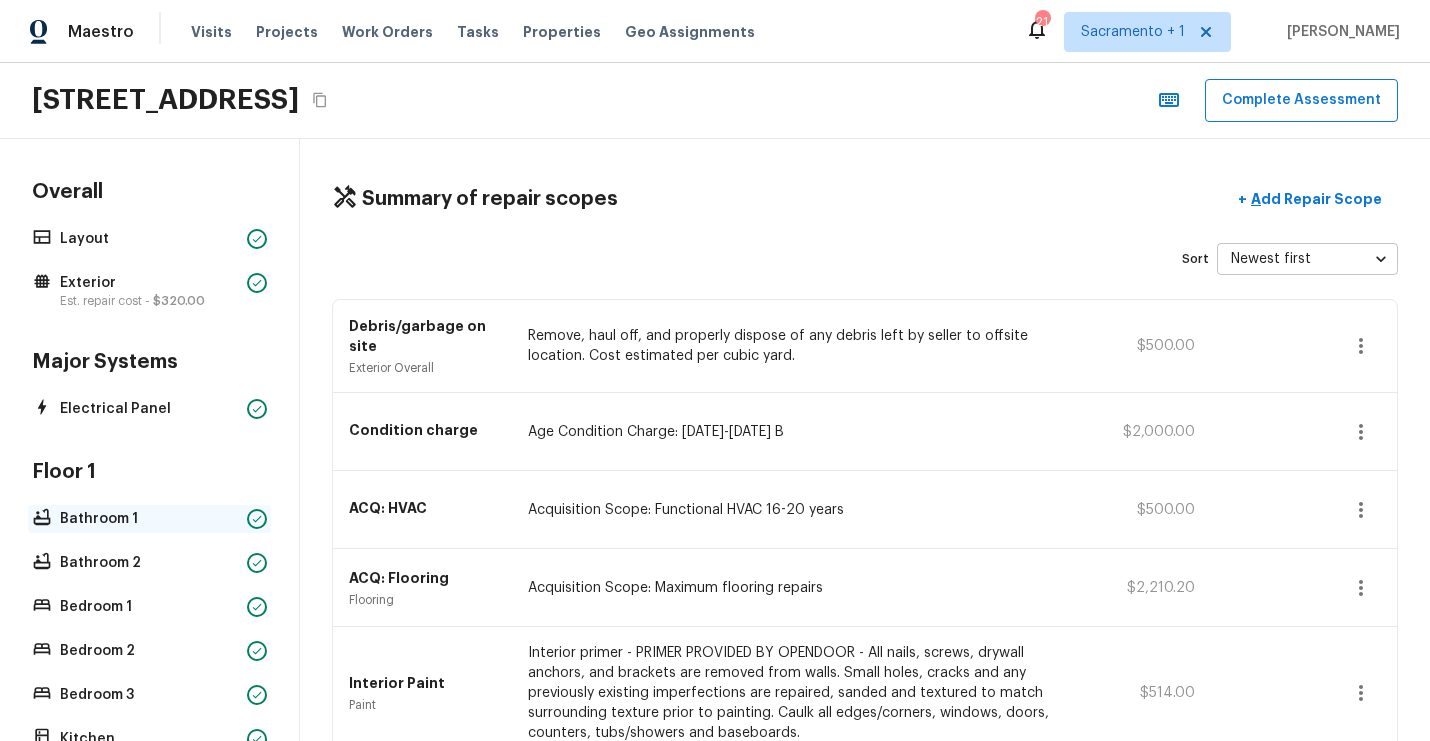 click on "Bathroom 1" at bounding box center (149, 519) 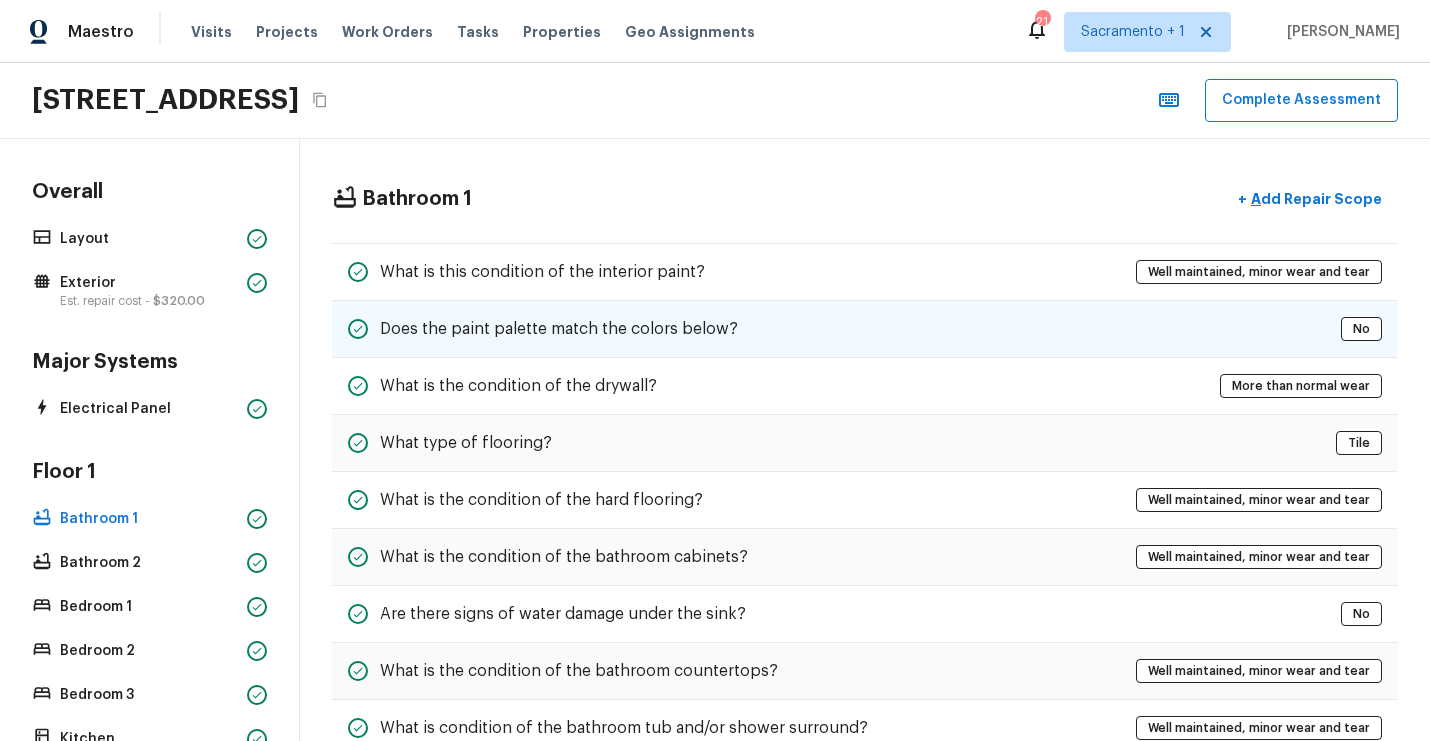 click on "Does the paint palette match the colors below?" at bounding box center [543, 329] 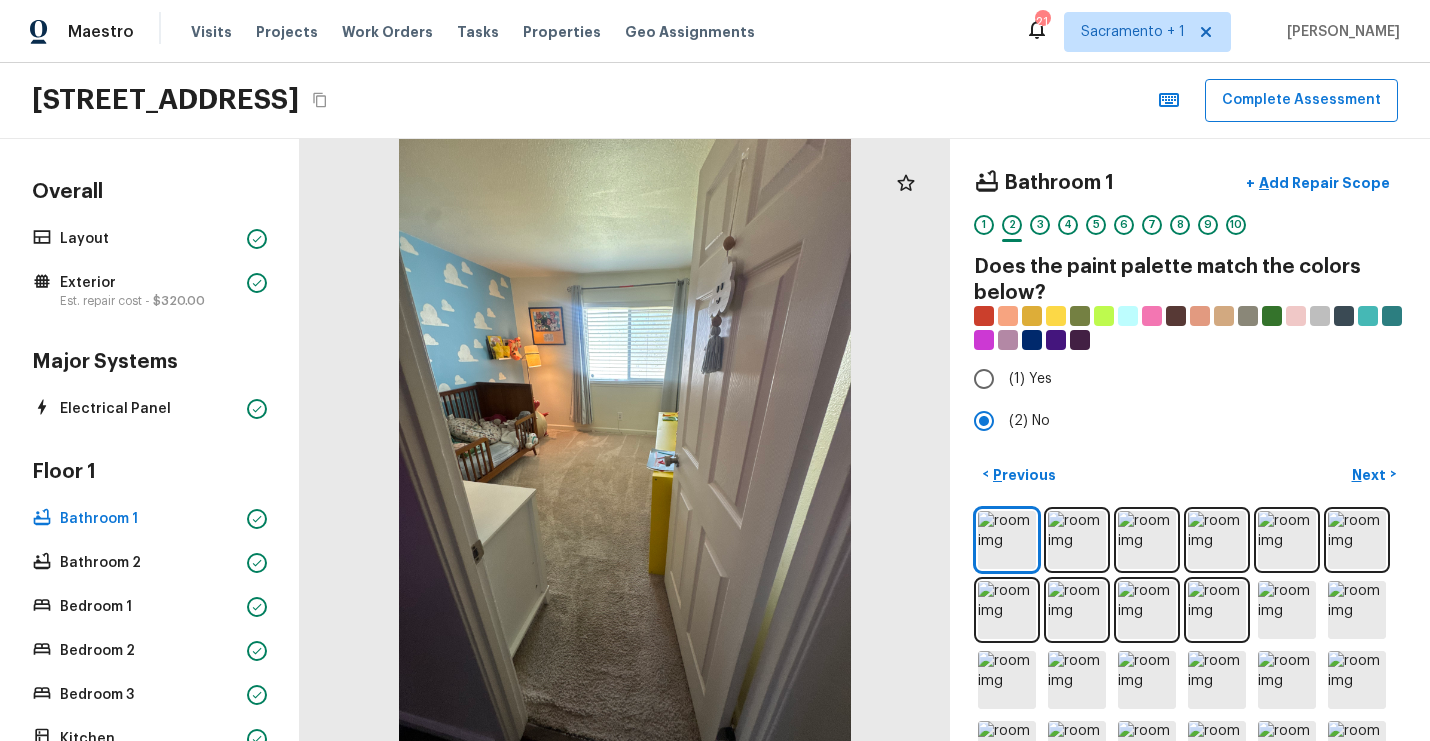 drag, startPoint x: 383, startPoint y: 101, endPoint x: 595, endPoint y: 99, distance: 212.00943 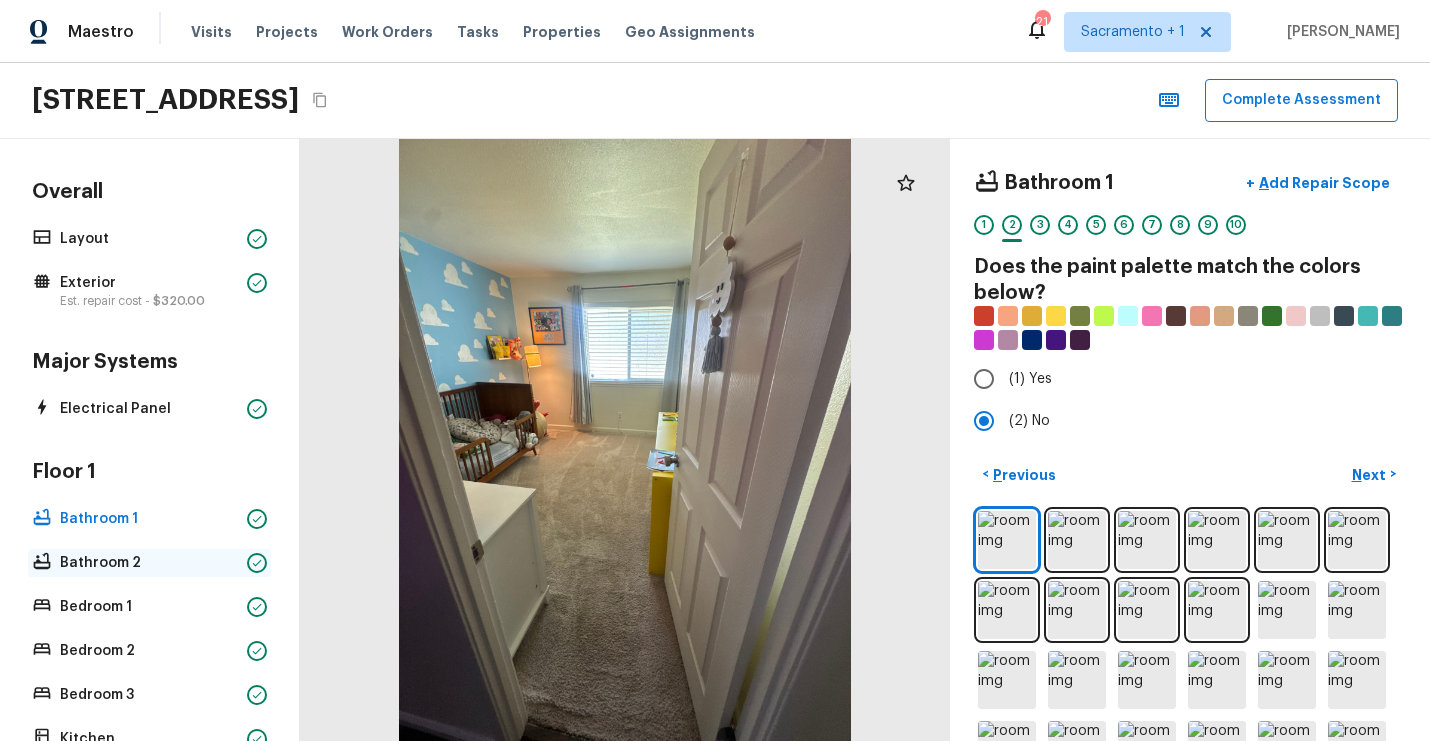 click on "Bathroom 2" at bounding box center [149, 563] 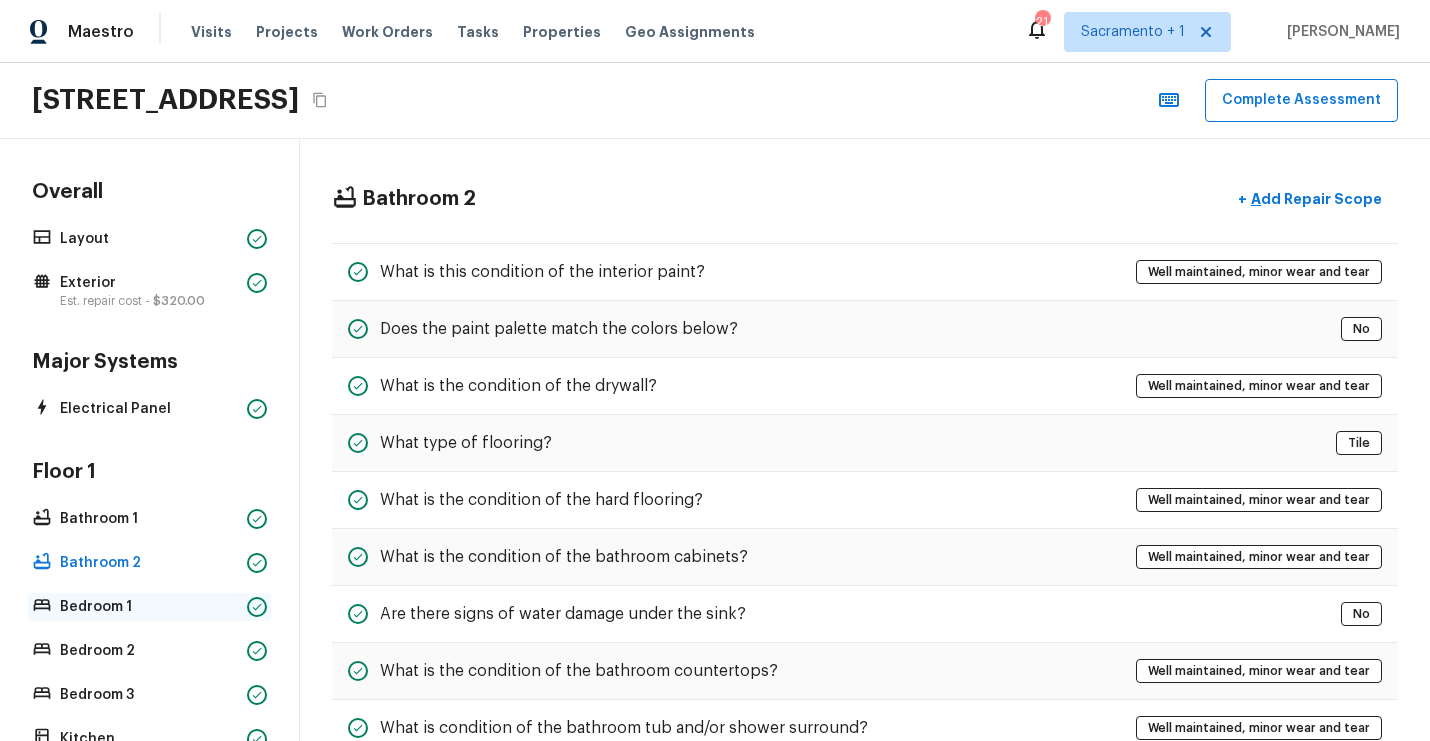 click on "Bedroom 1" at bounding box center (149, 607) 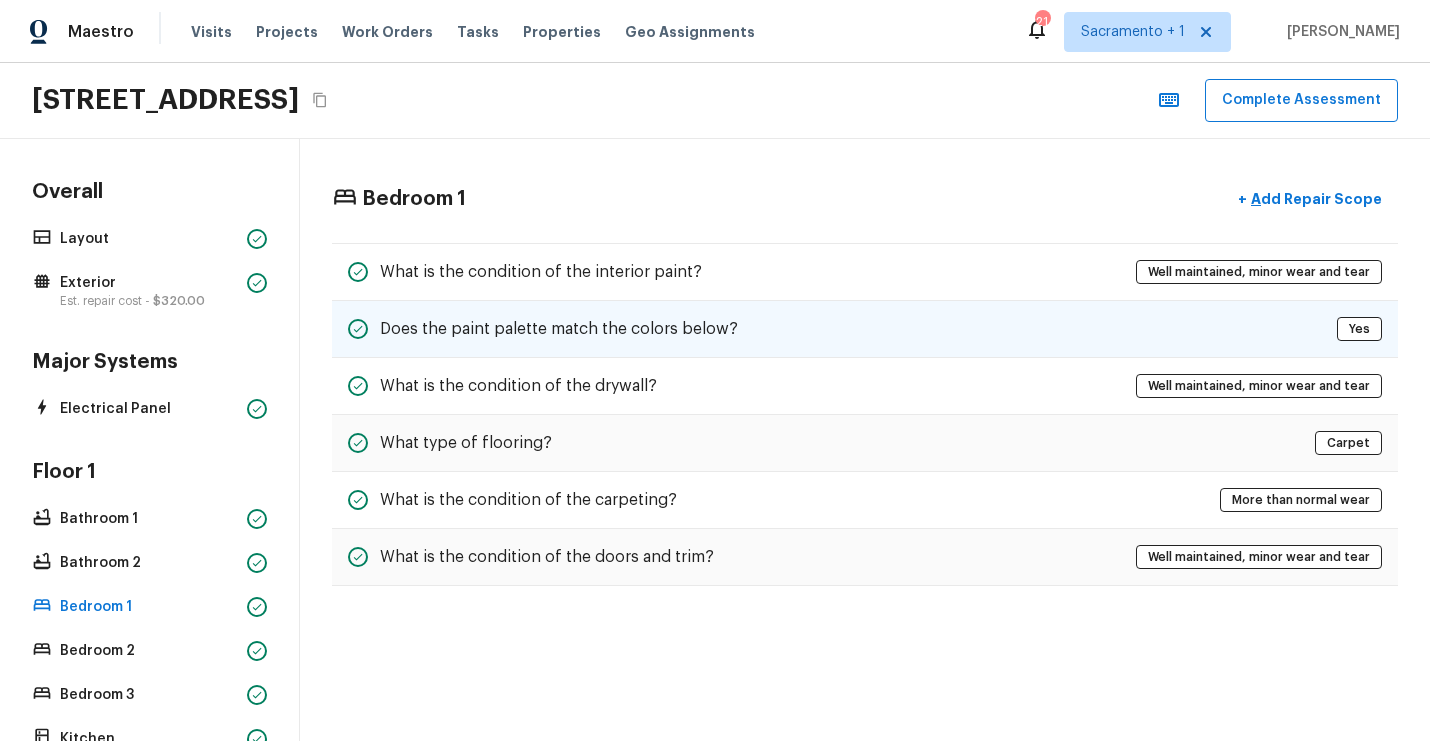 click on "Does the paint palette match the colors below?" at bounding box center [559, 329] 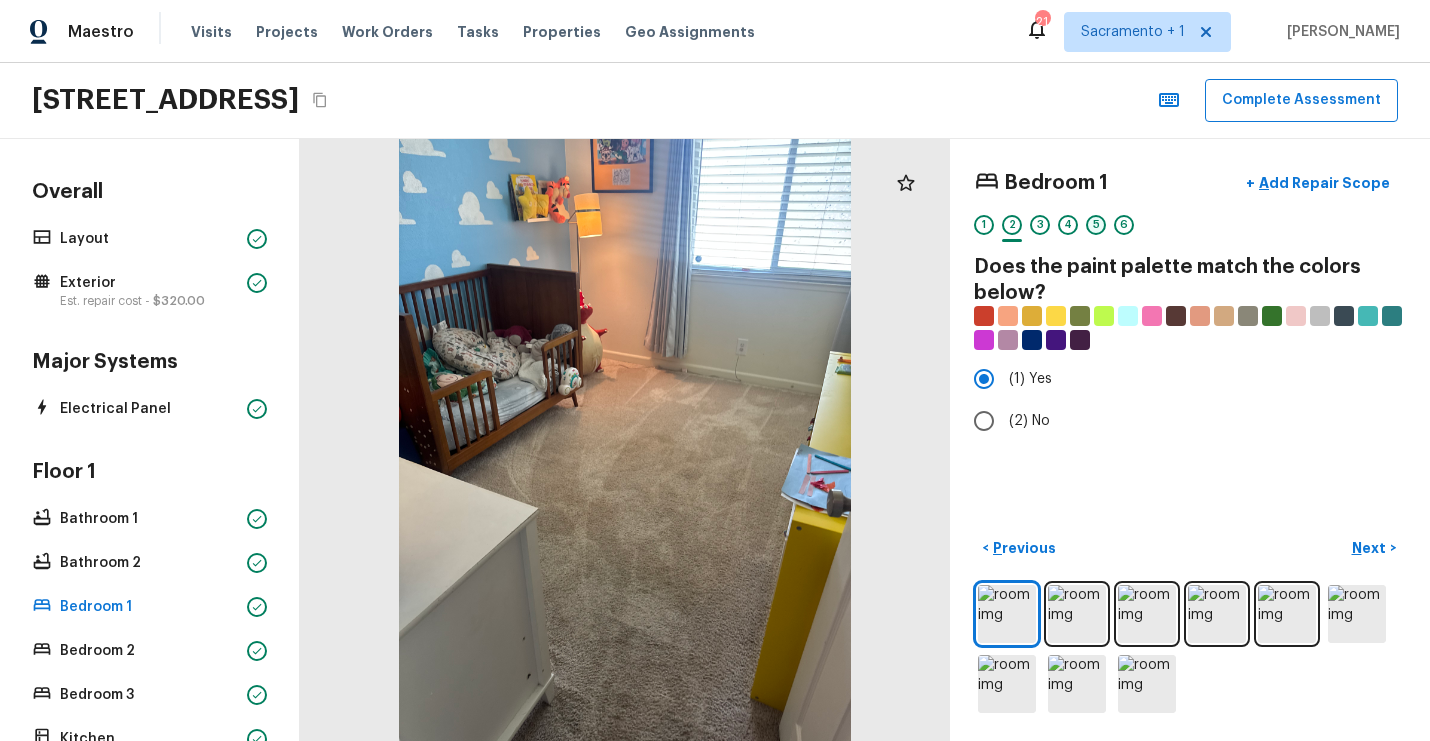 click on "5" at bounding box center (1096, 225) 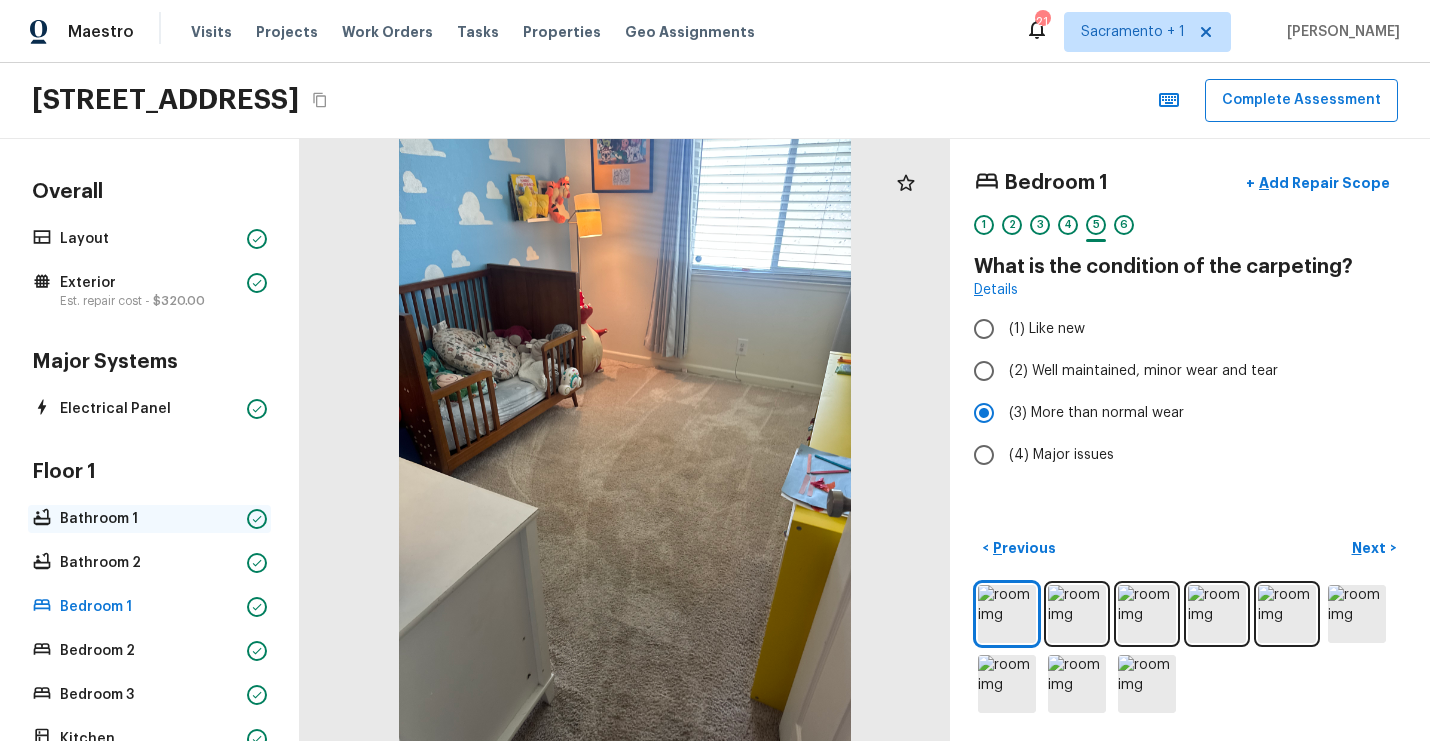 scroll, scrollTop: 83, scrollLeft: 0, axis: vertical 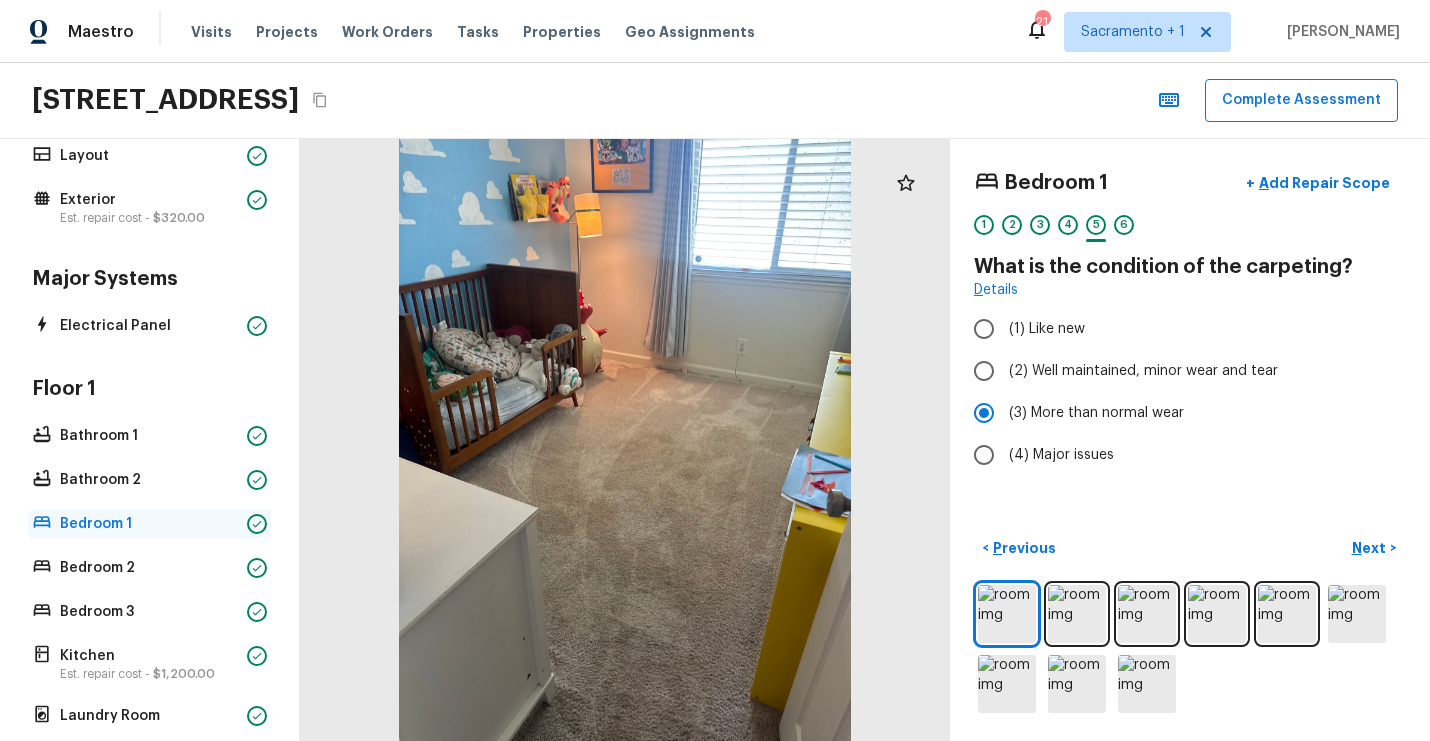 click on "Bedroom 1" at bounding box center (149, 524) 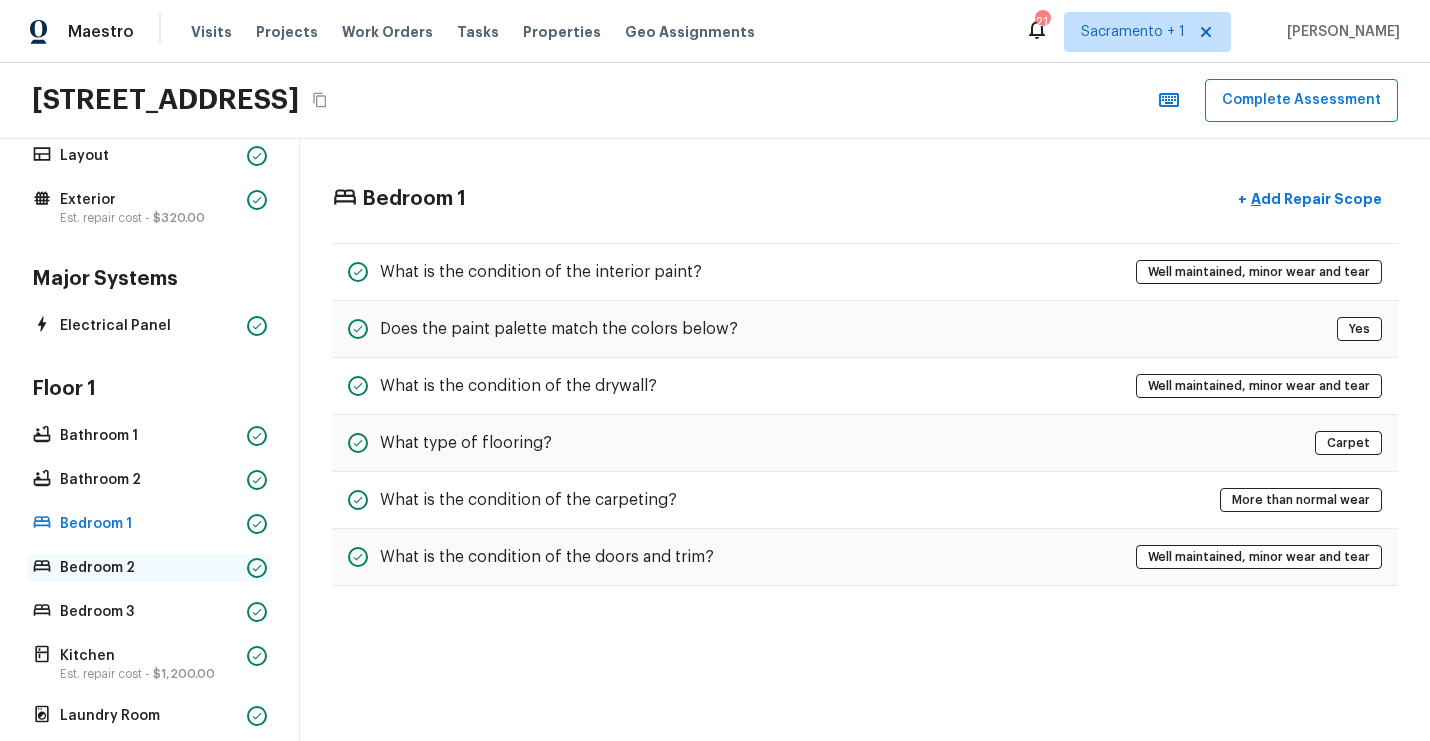 click on "Bedroom 2" at bounding box center (149, 568) 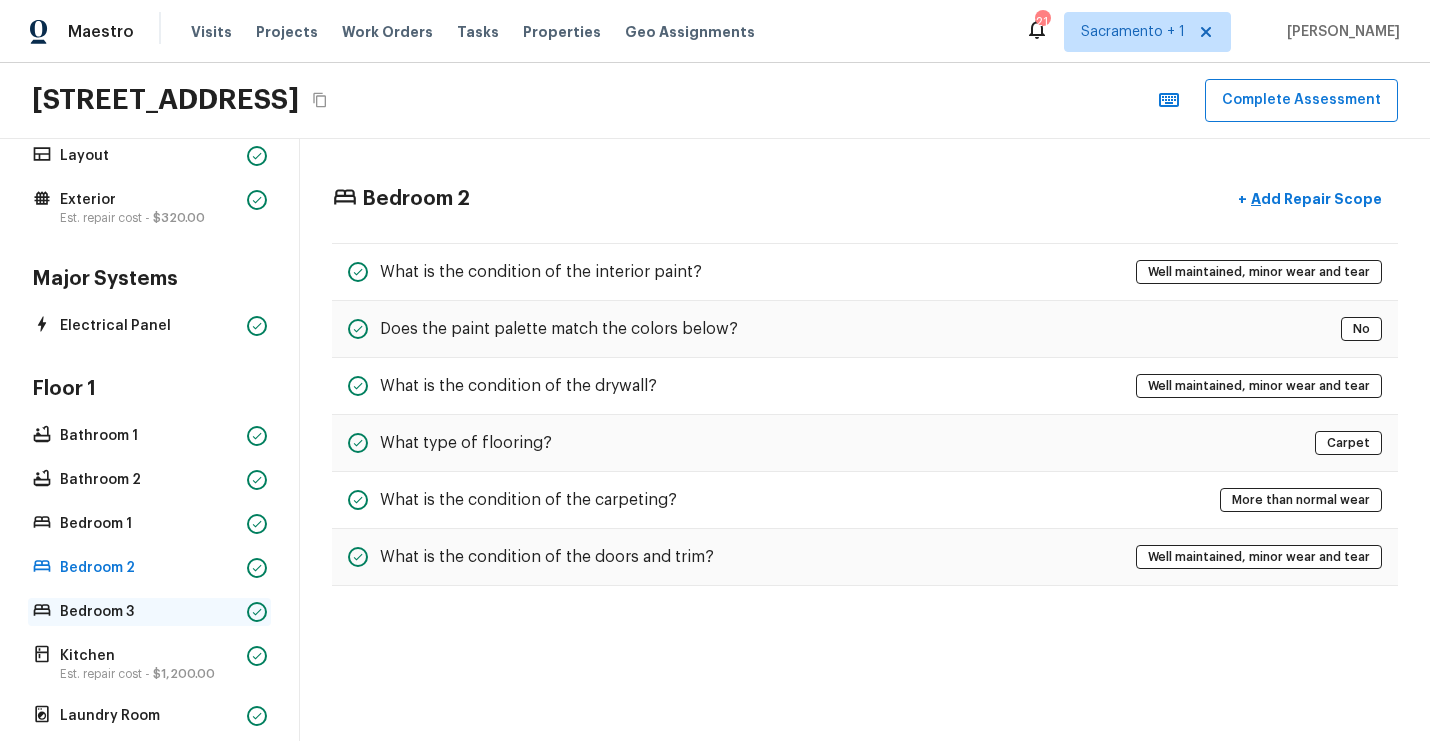 click on "Bedroom 3" at bounding box center (149, 612) 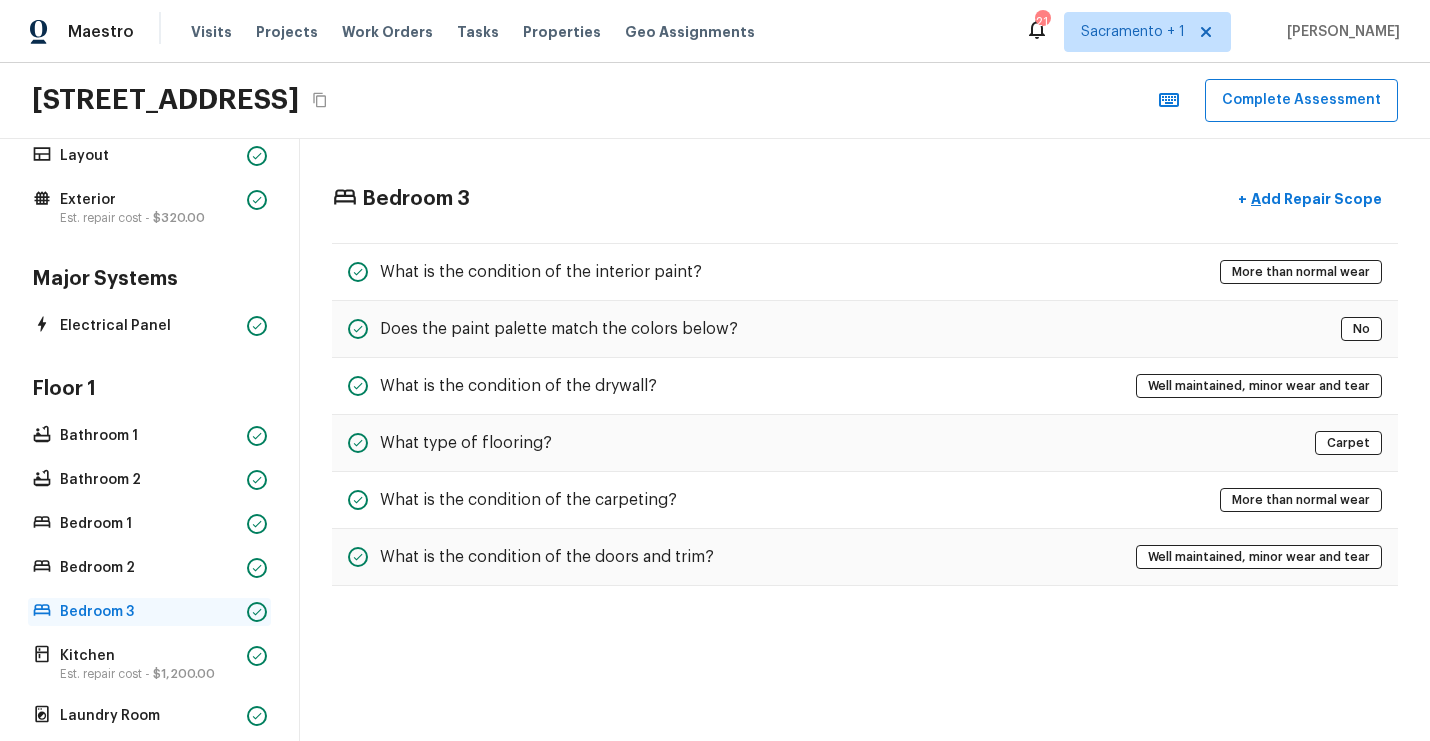click on "Bedroom 3" at bounding box center (149, 612) 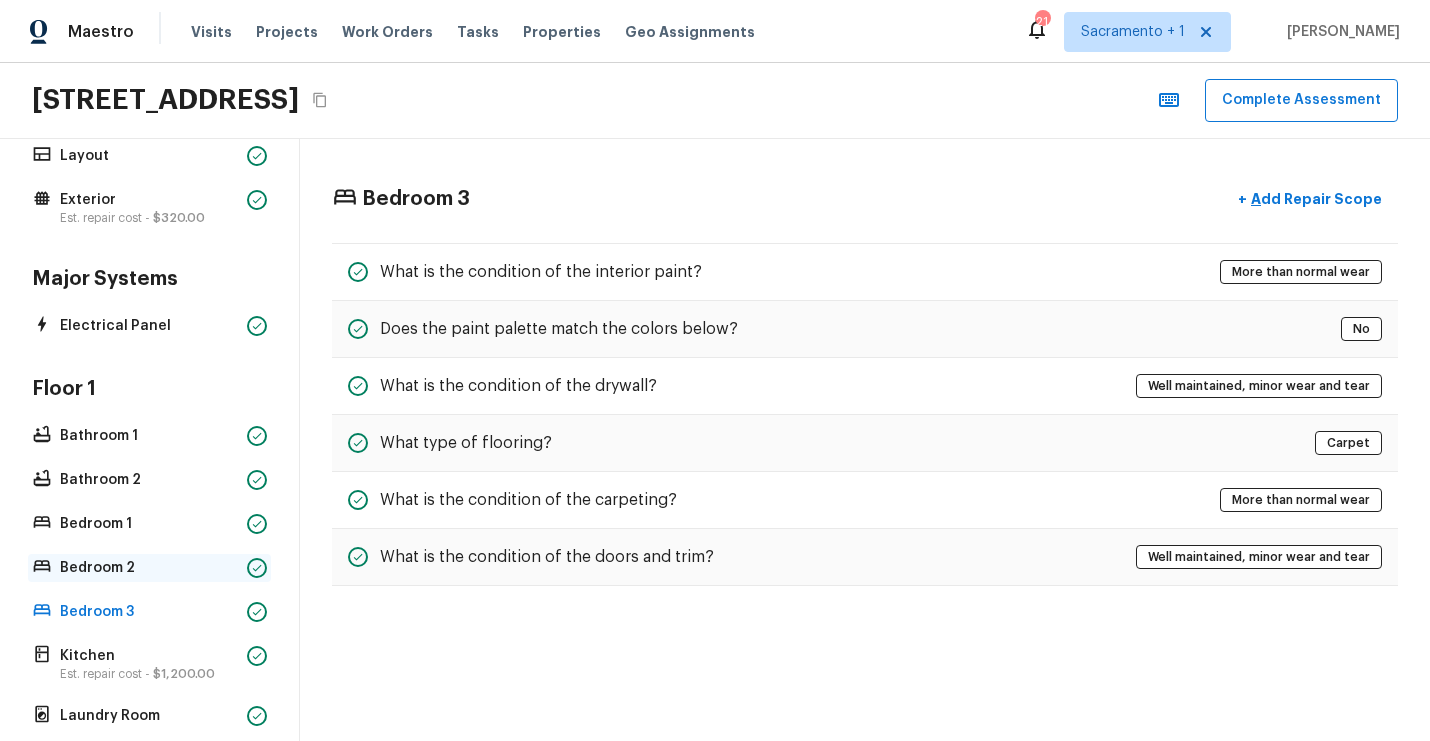 click on "Bedroom 2" at bounding box center [149, 568] 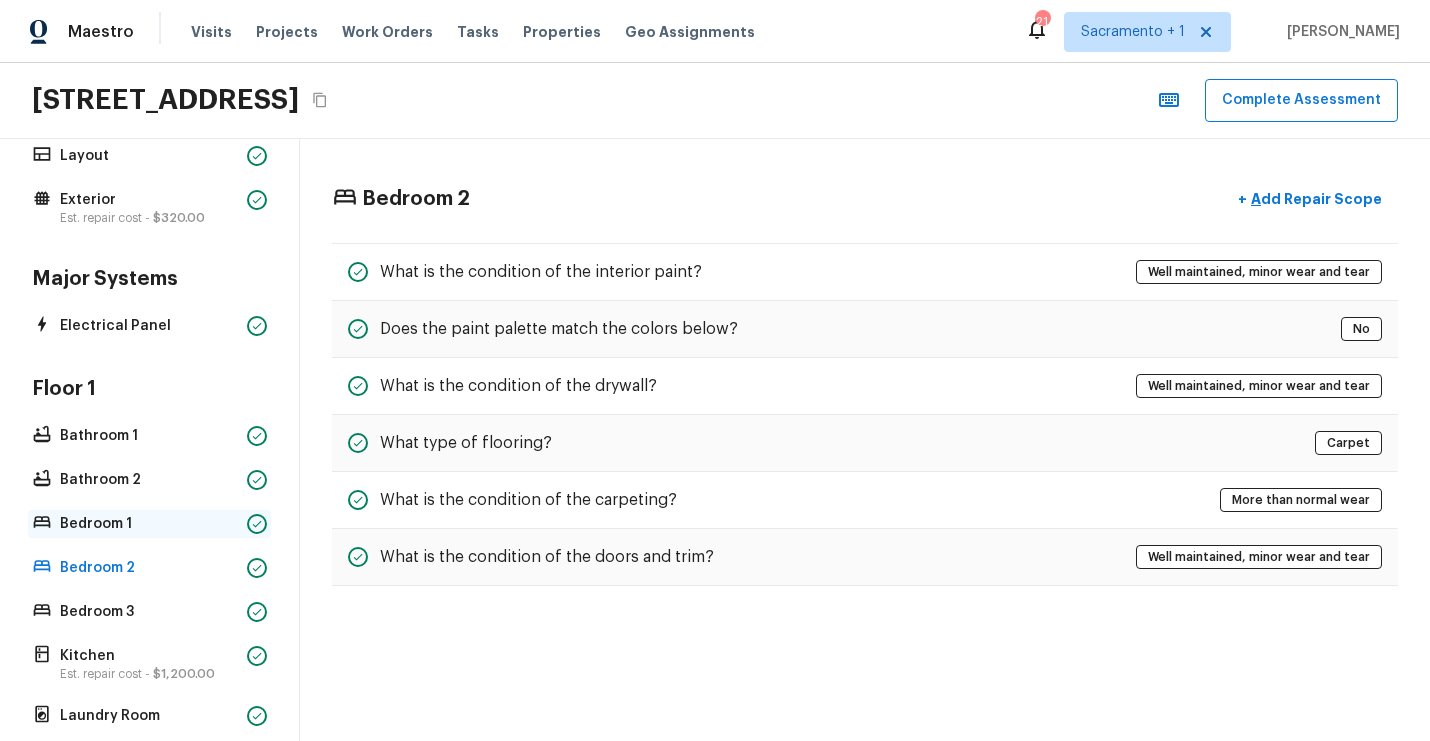click on "Bedroom 1" at bounding box center [149, 524] 